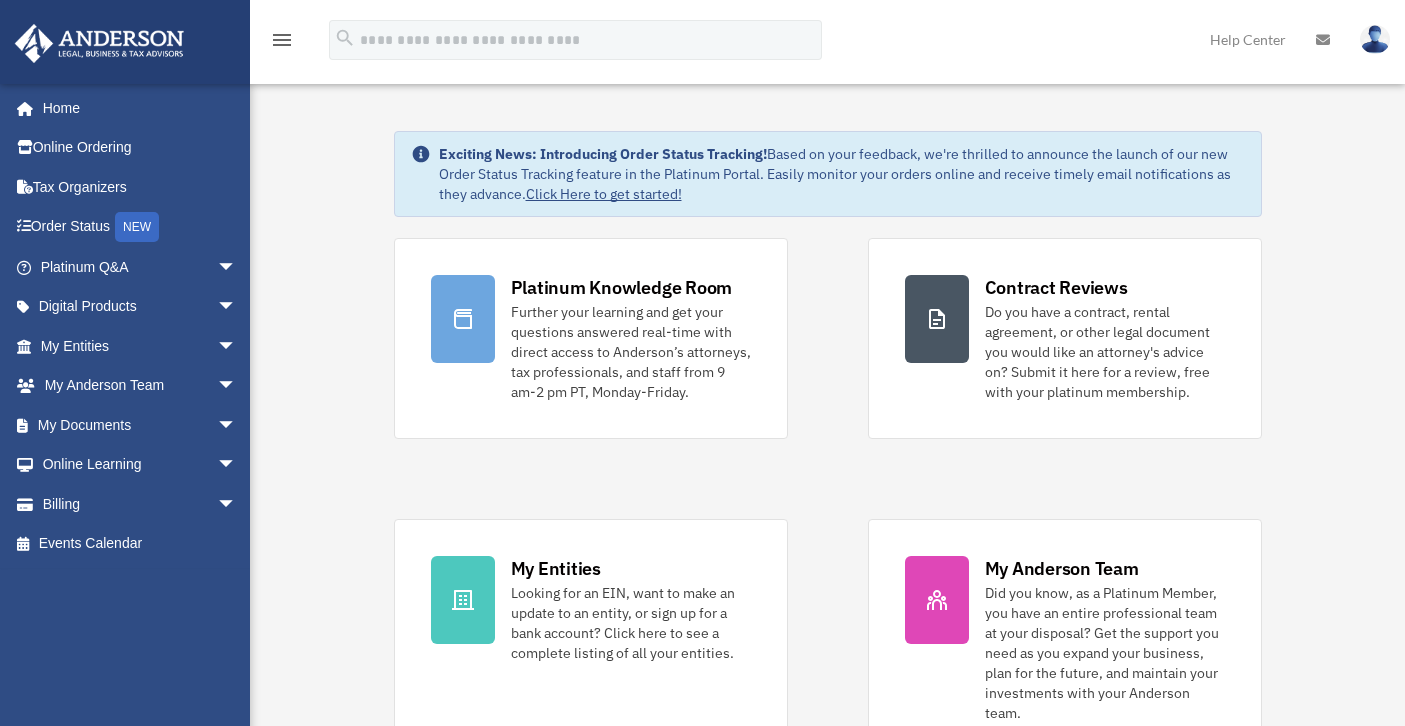 scroll, scrollTop: 0, scrollLeft: 0, axis: both 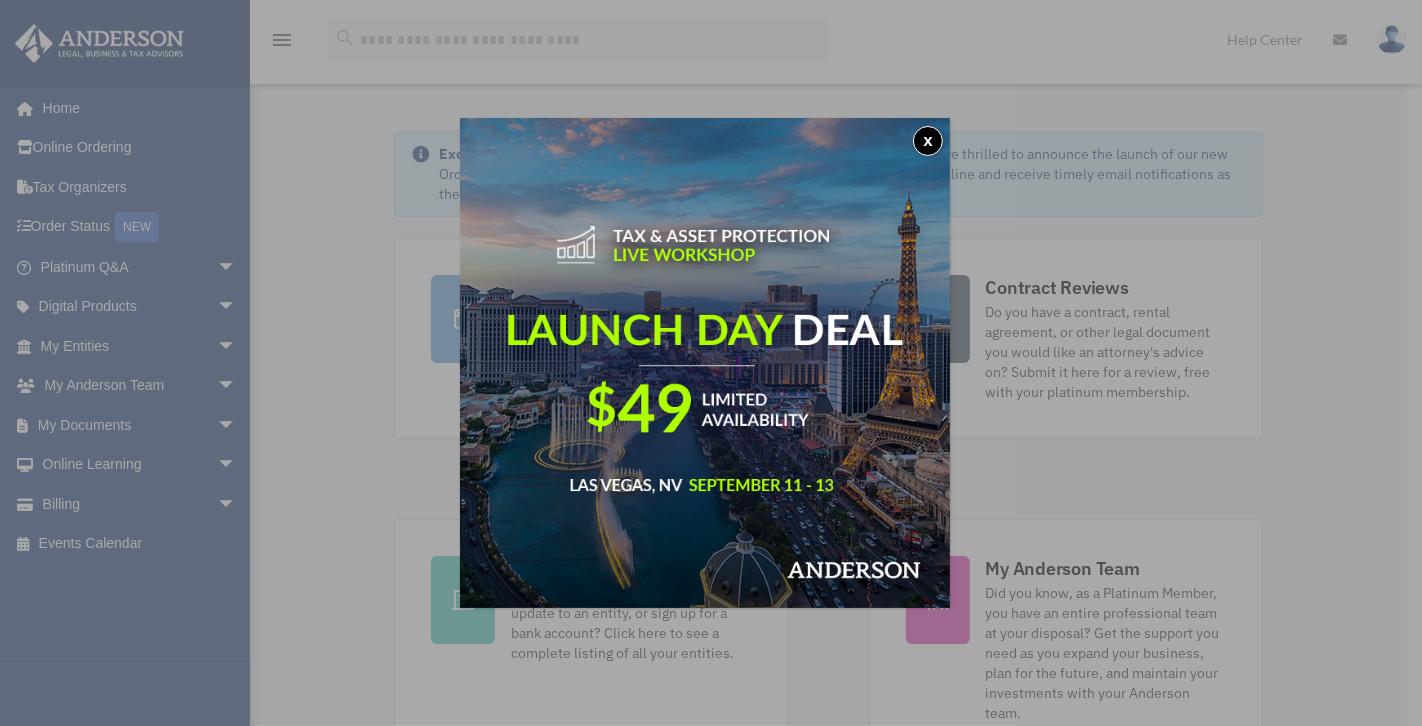 click on "x" at bounding box center [928, 141] 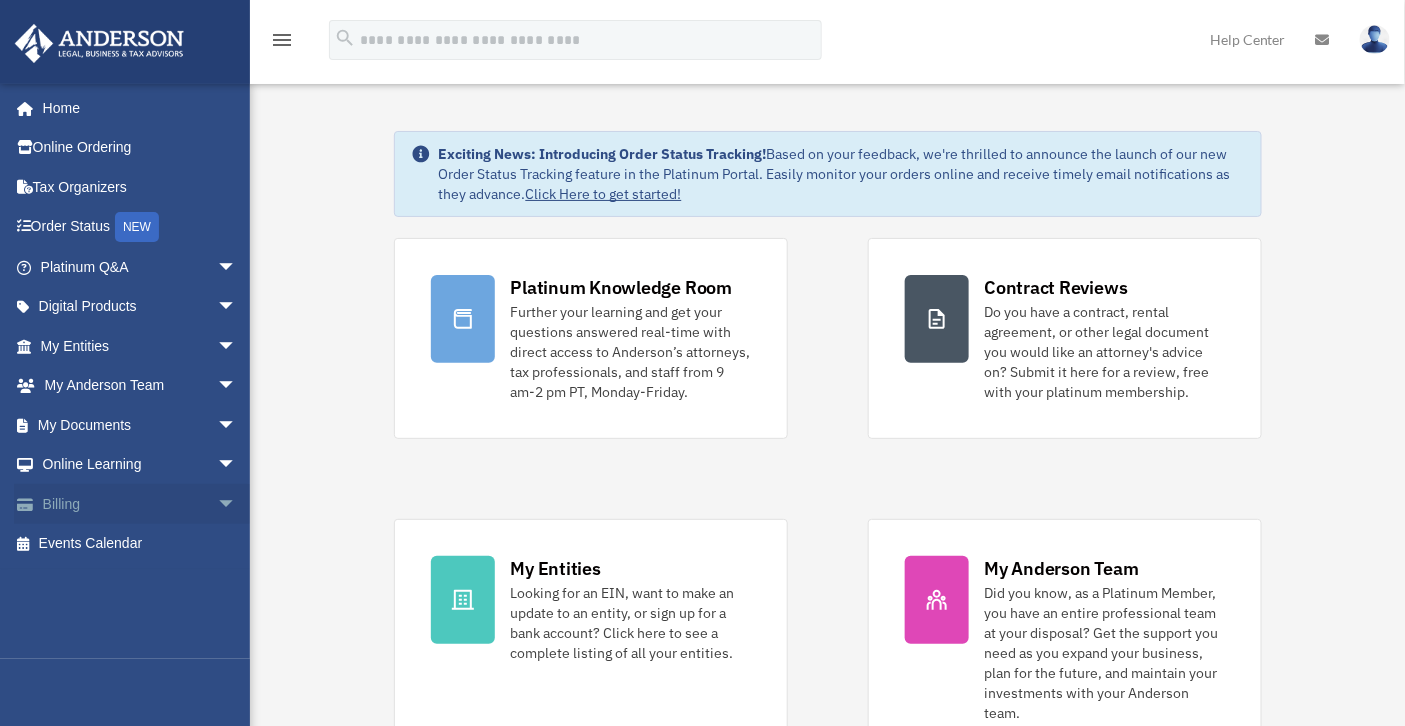 click on "Billing arrow_drop_down" at bounding box center (140, 504) 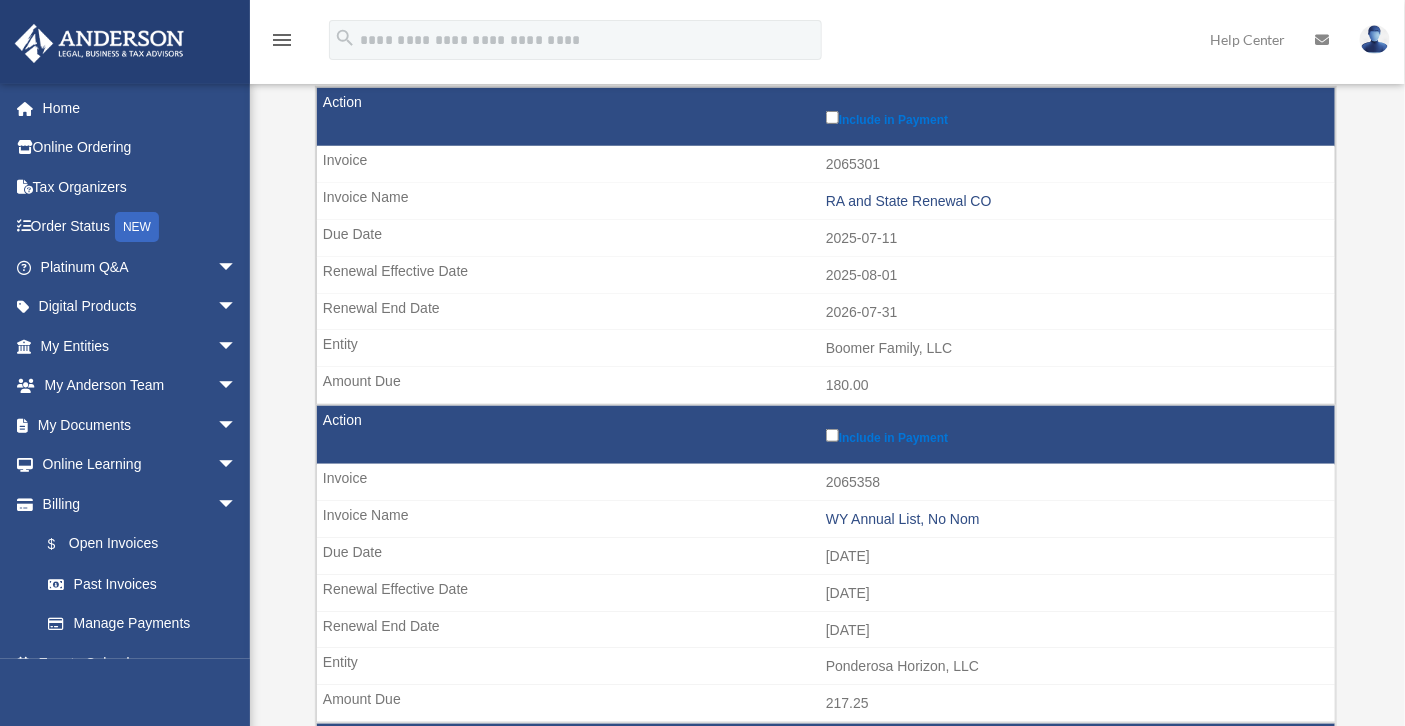 scroll, scrollTop: 263, scrollLeft: 0, axis: vertical 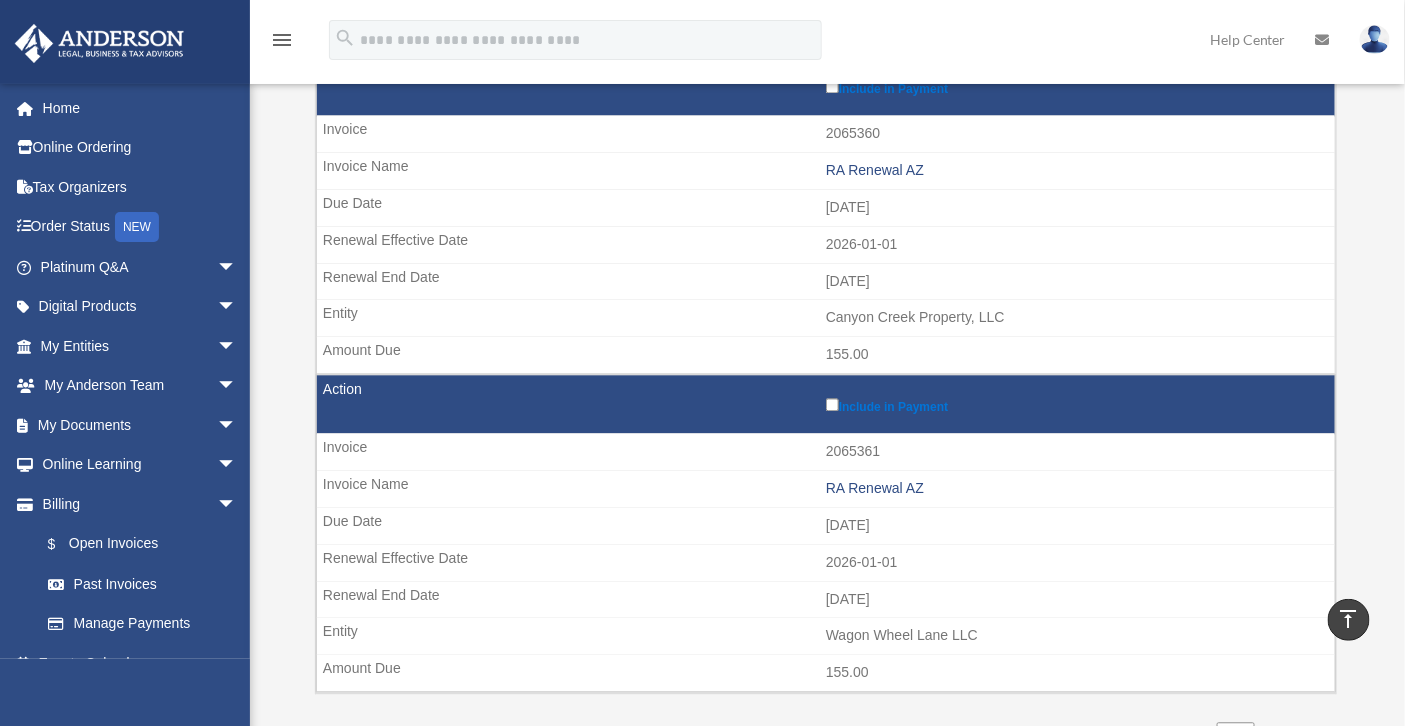 click on "Include in Payment" at bounding box center (1075, 405) 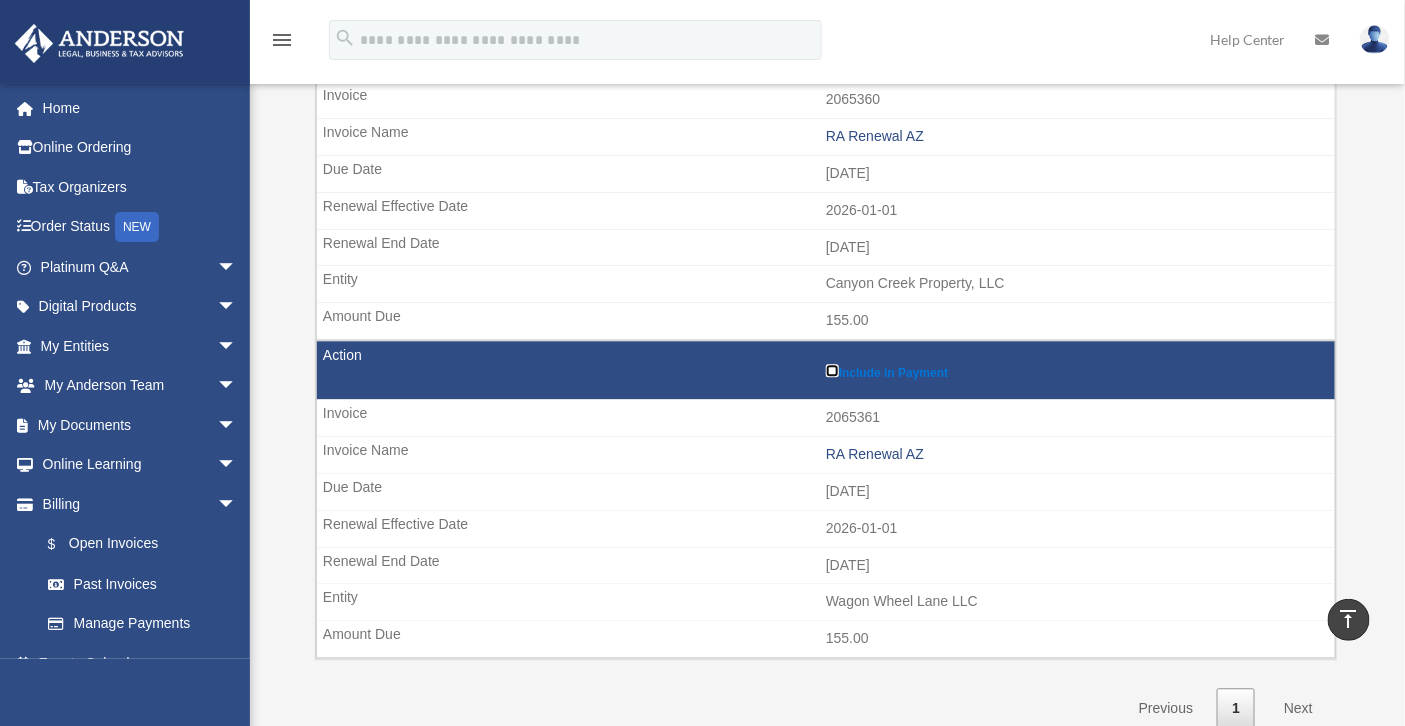 scroll, scrollTop: 1509, scrollLeft: 0, axis: vertical 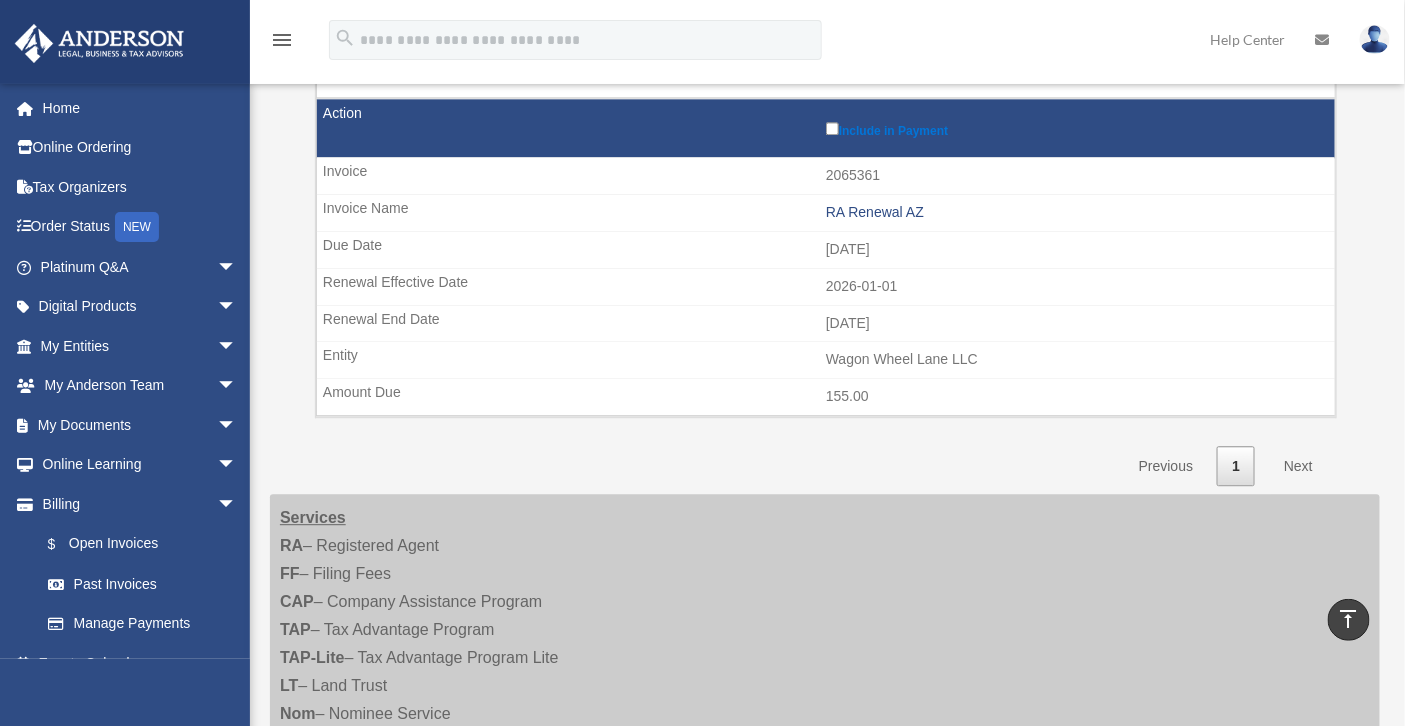 click on "Next" at bounding box center (1298, 466) 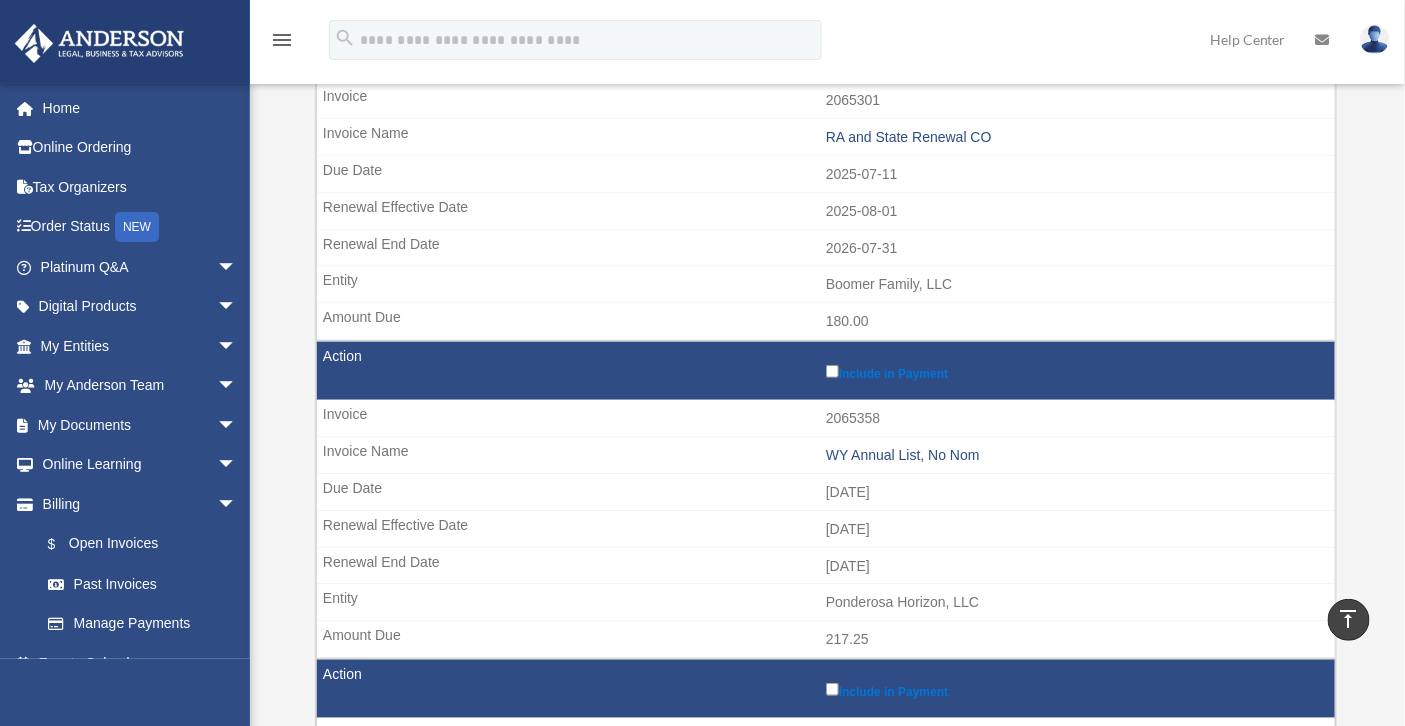 scroll, scrollTop: 0, scrollLeft: 0, axis: both 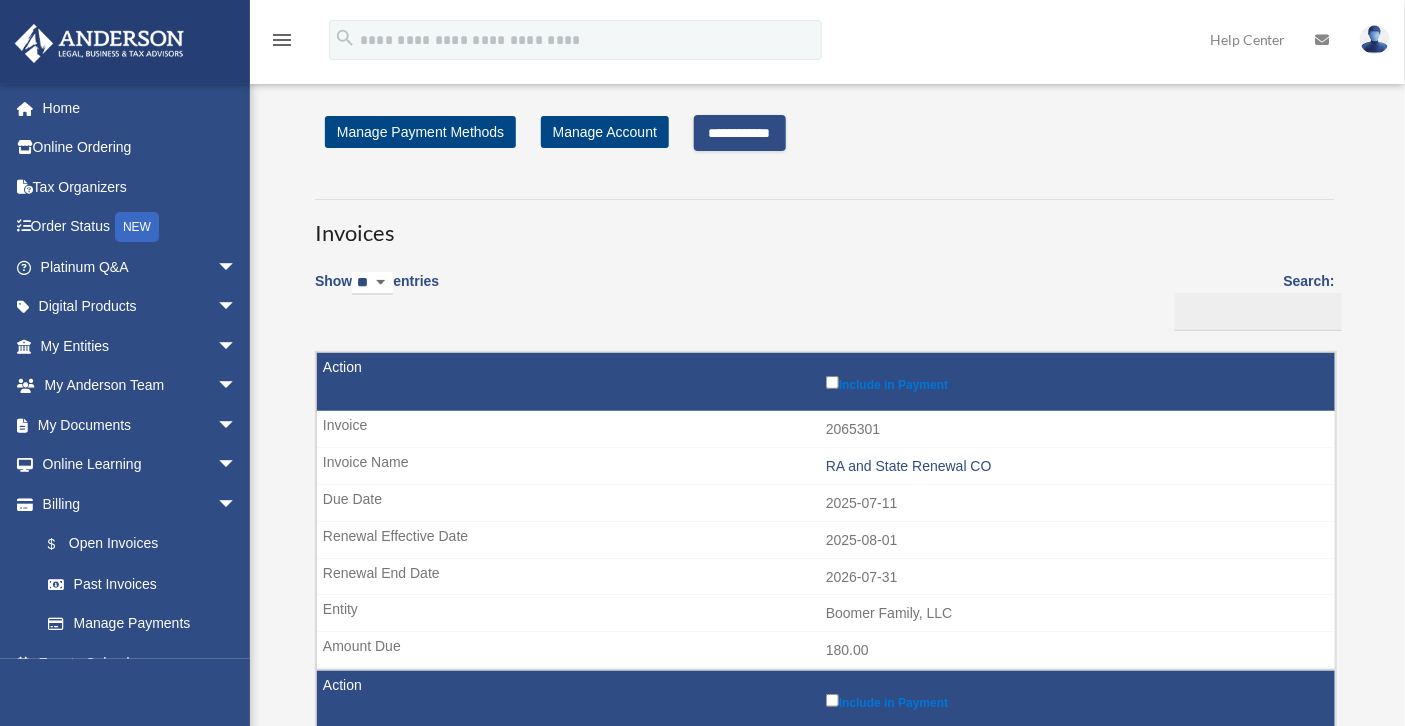 click on "**********" at bounding box center [740, 133] 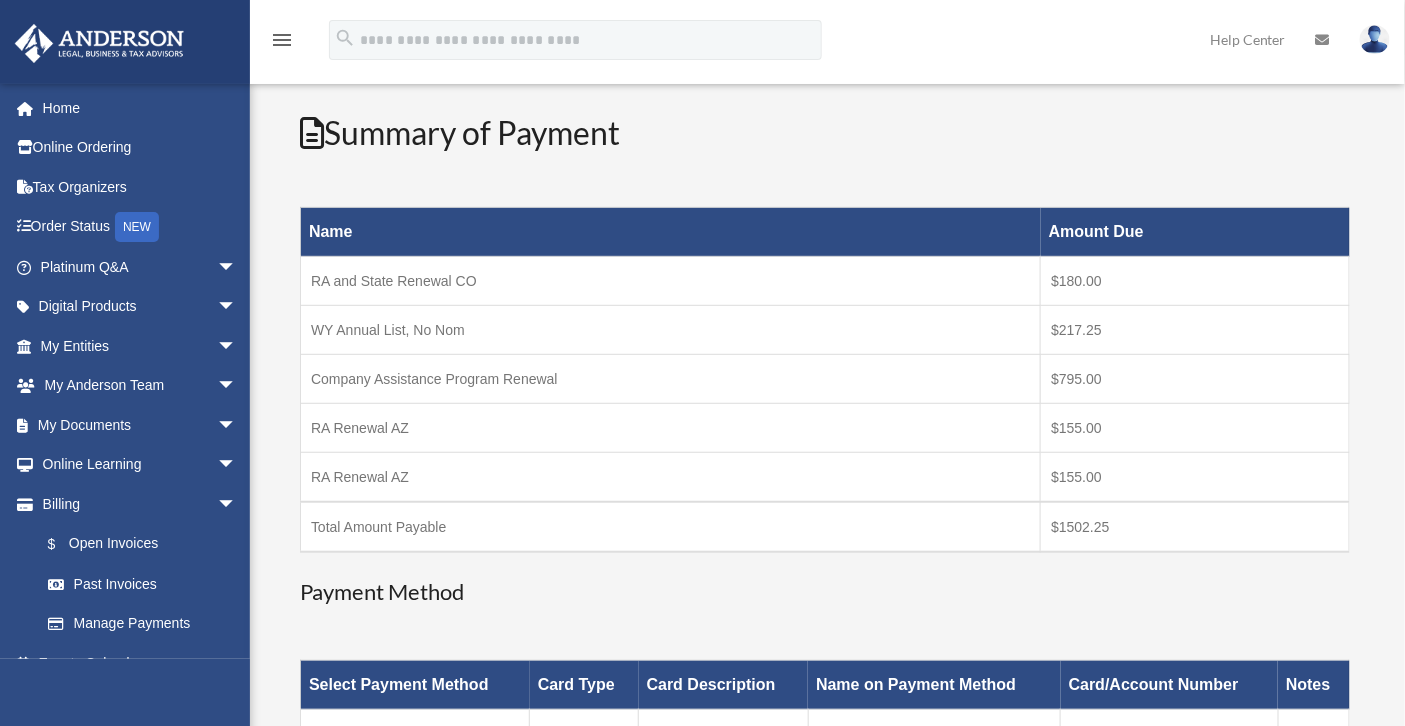 scroll, scrollTop: 557, scrollLeft: 0, axis: vertical 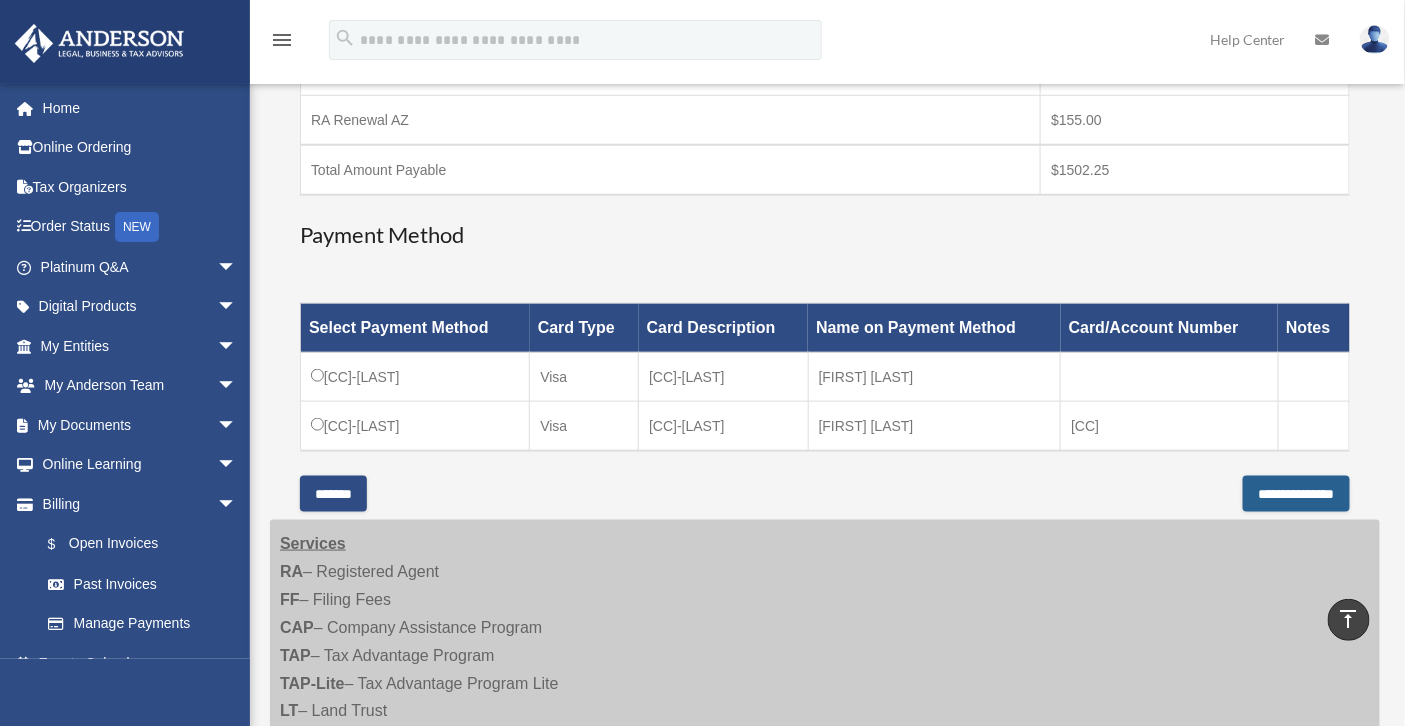 click on "**********" at bounding box center (1296, 494) 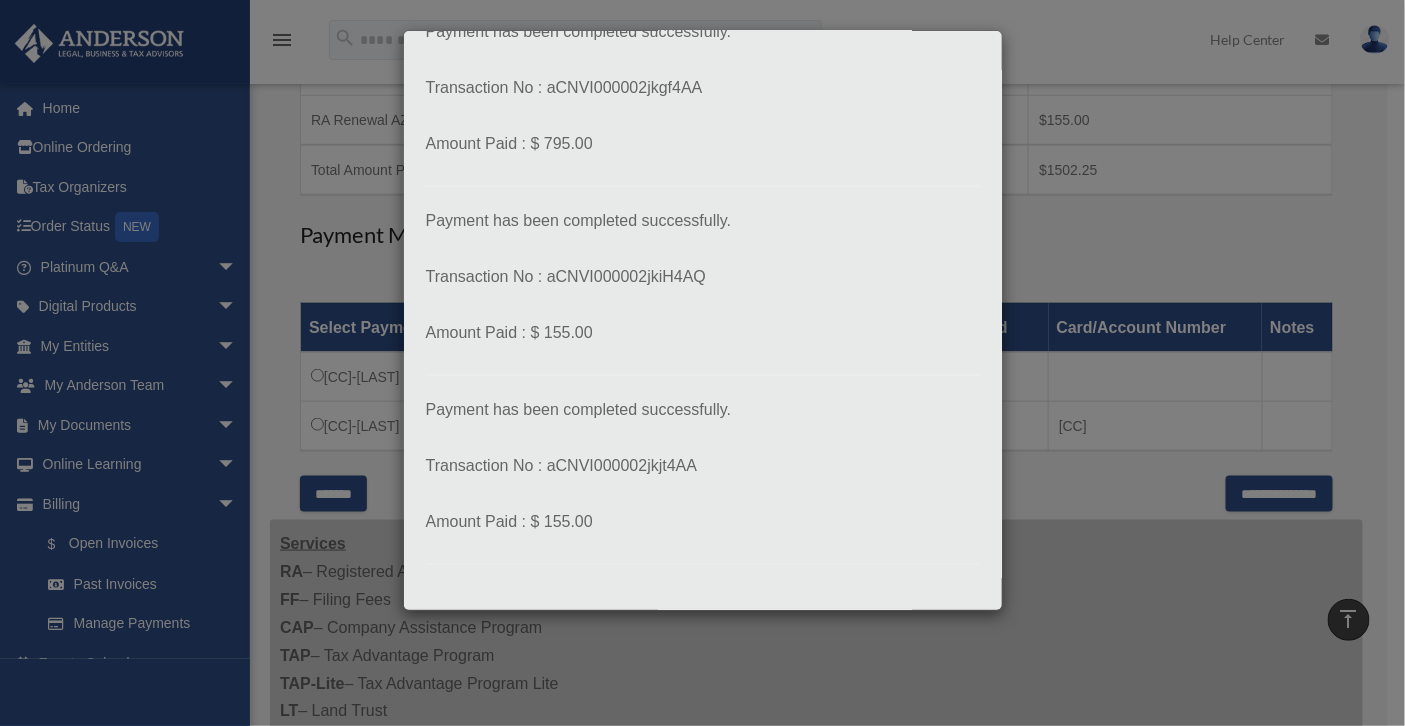 scroll, scrollTop: 536, scrollLeft: 0, axis: vertical 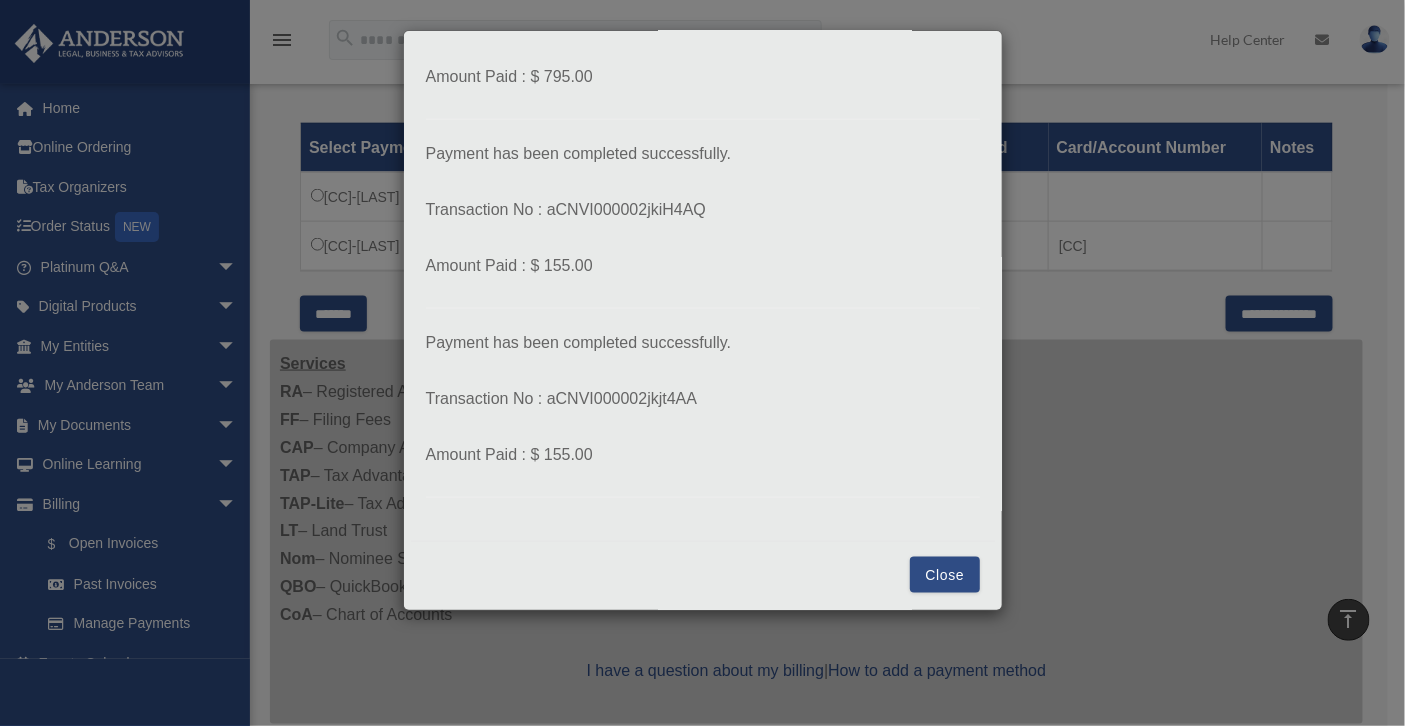 click on "Close" at bounding box center [944, 575] 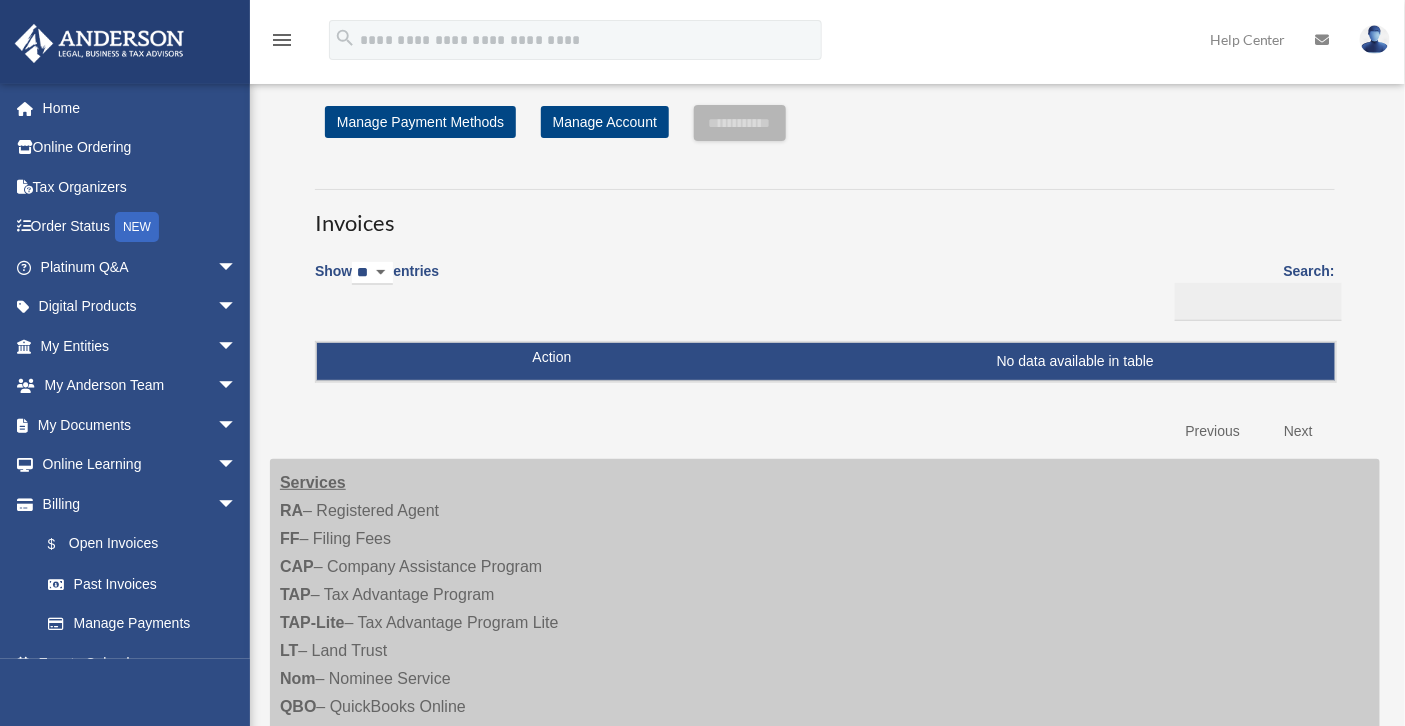 scroll, scrollTop: 0, scrollLeft: 0, axis: both 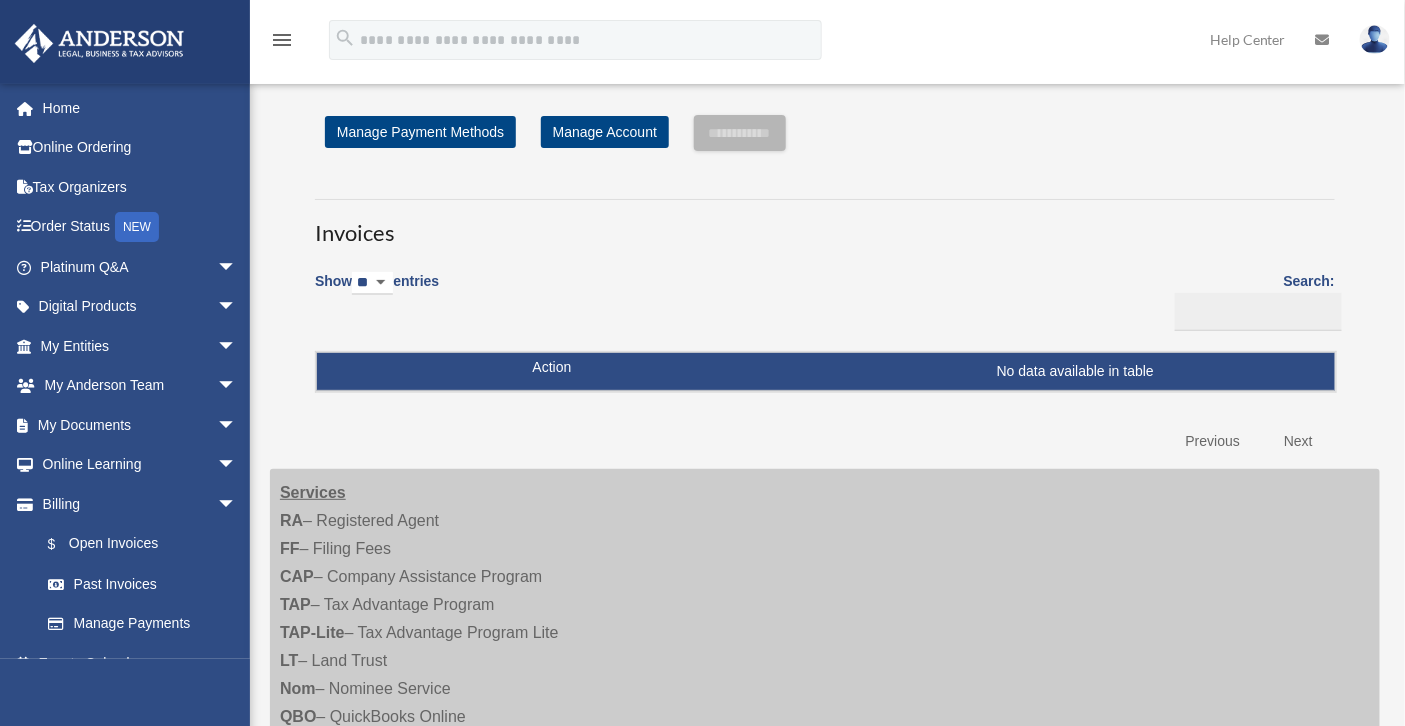 click on "Show  ** ** ** ***  entries Search:
Pay Invoice # Invoice Name Due Date Renewal Effective Date Renewal End Date Related Entity or Trust Amount Due
No data available in table
Showing 0 to 0 of 0 entries Previous Next" at bounding box center (825, 359) 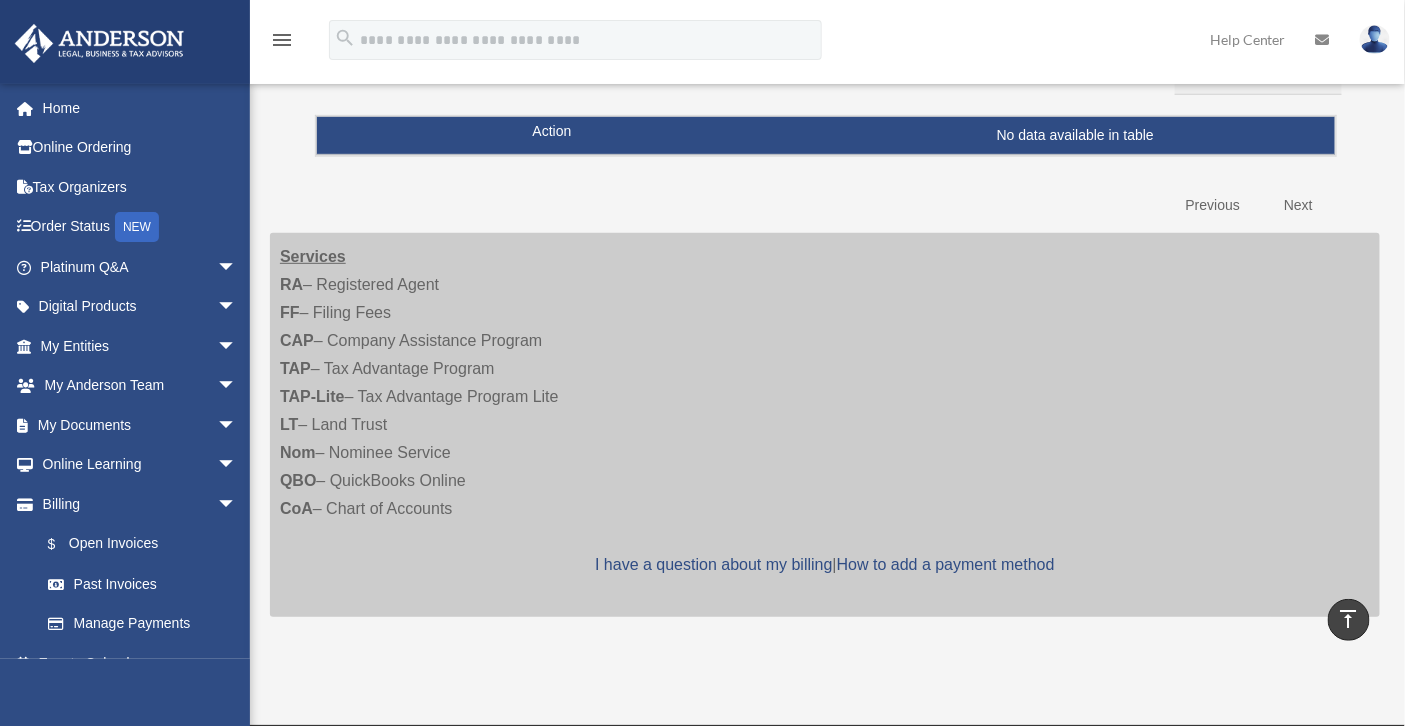 scroll, scrollTop: 0, scrollLeft: 0, axis: both 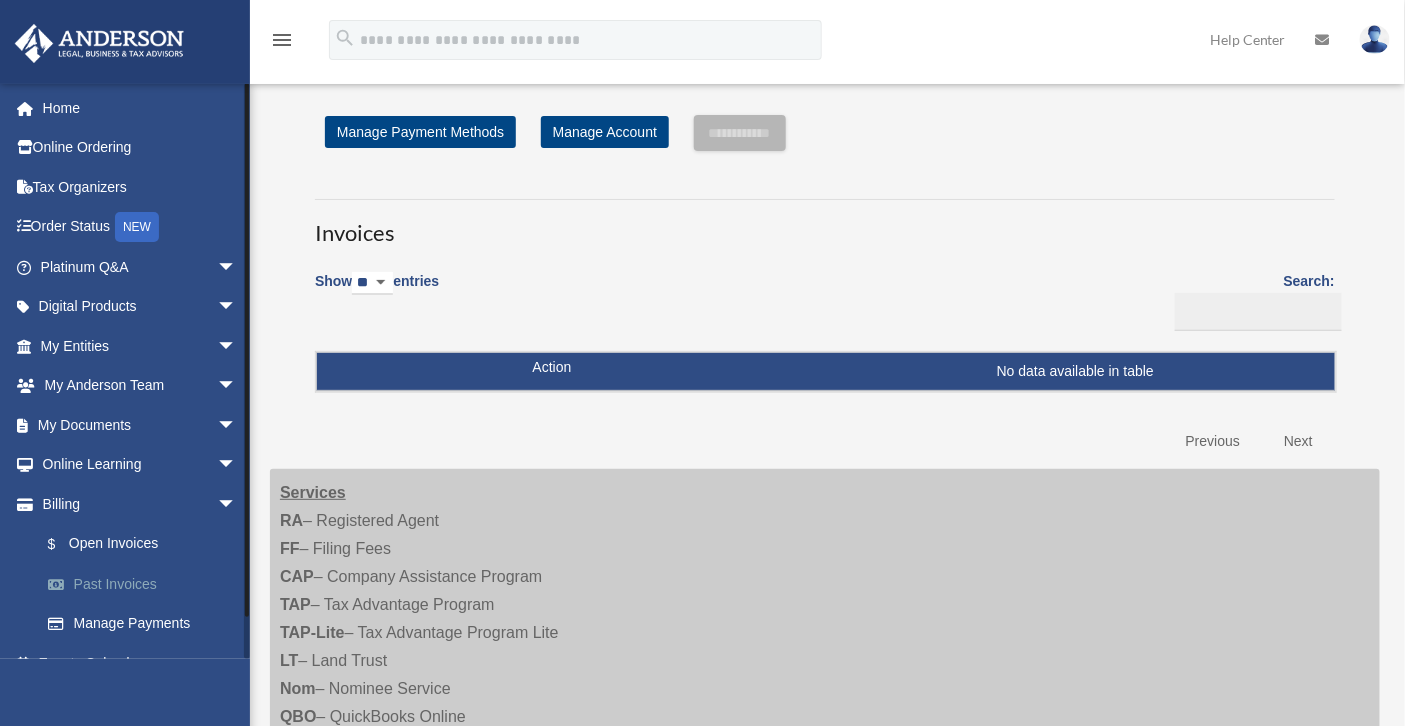 click on "Past Invoices" at bounding box center [147, 584] 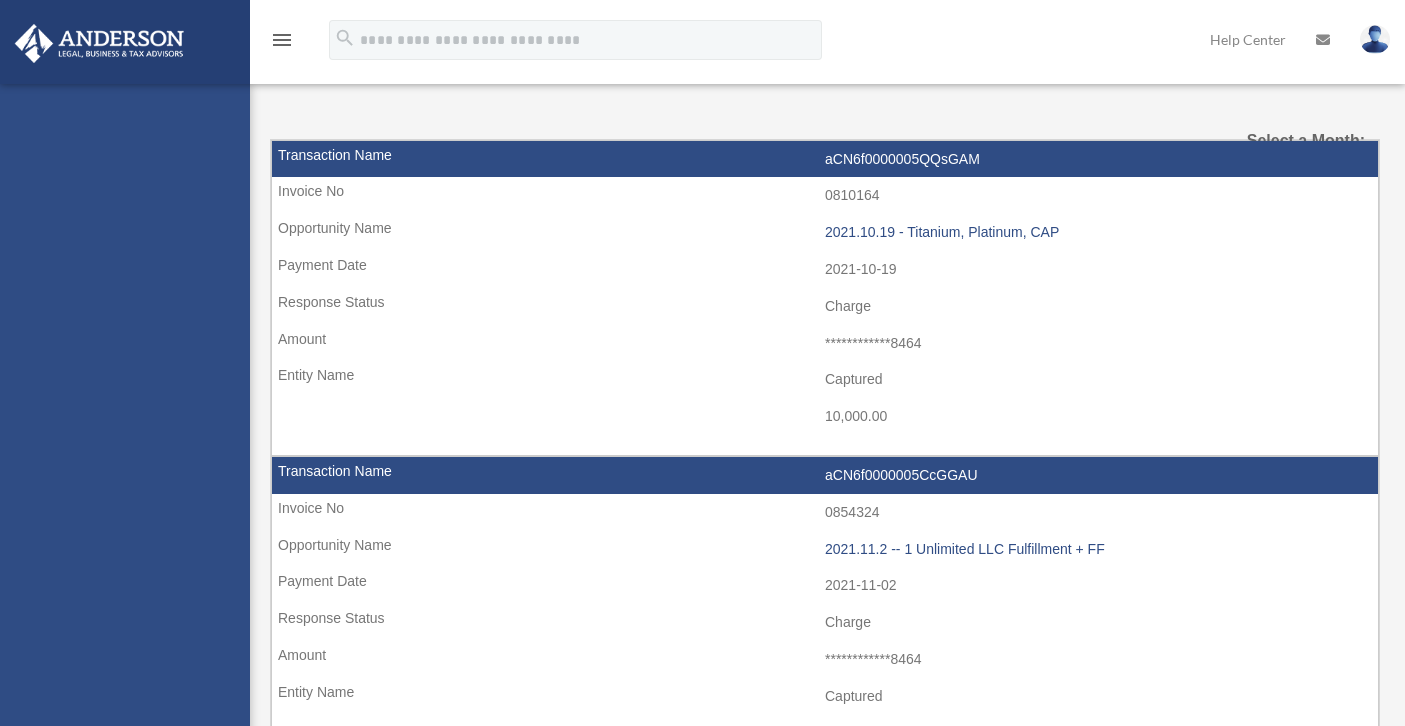 scroll, scrollTop: 0, scrollLeft: 0, axis: both 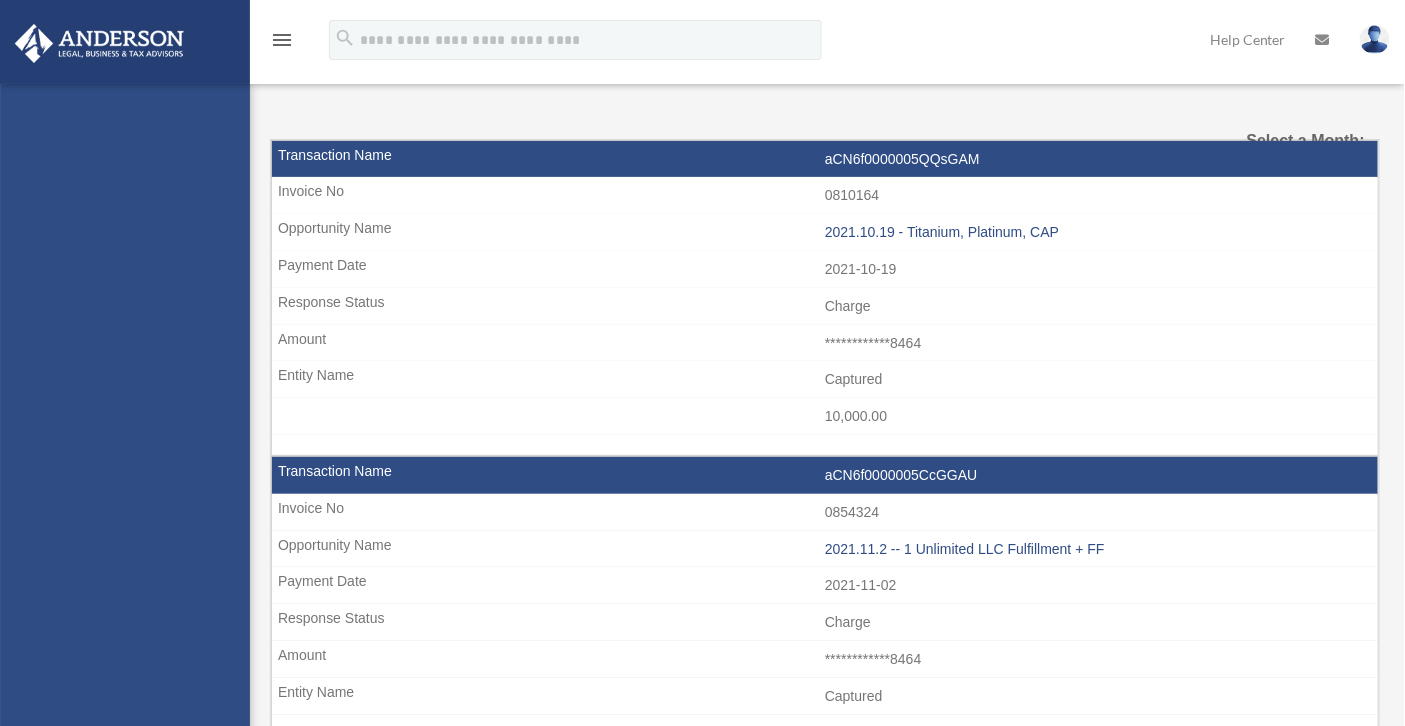 select 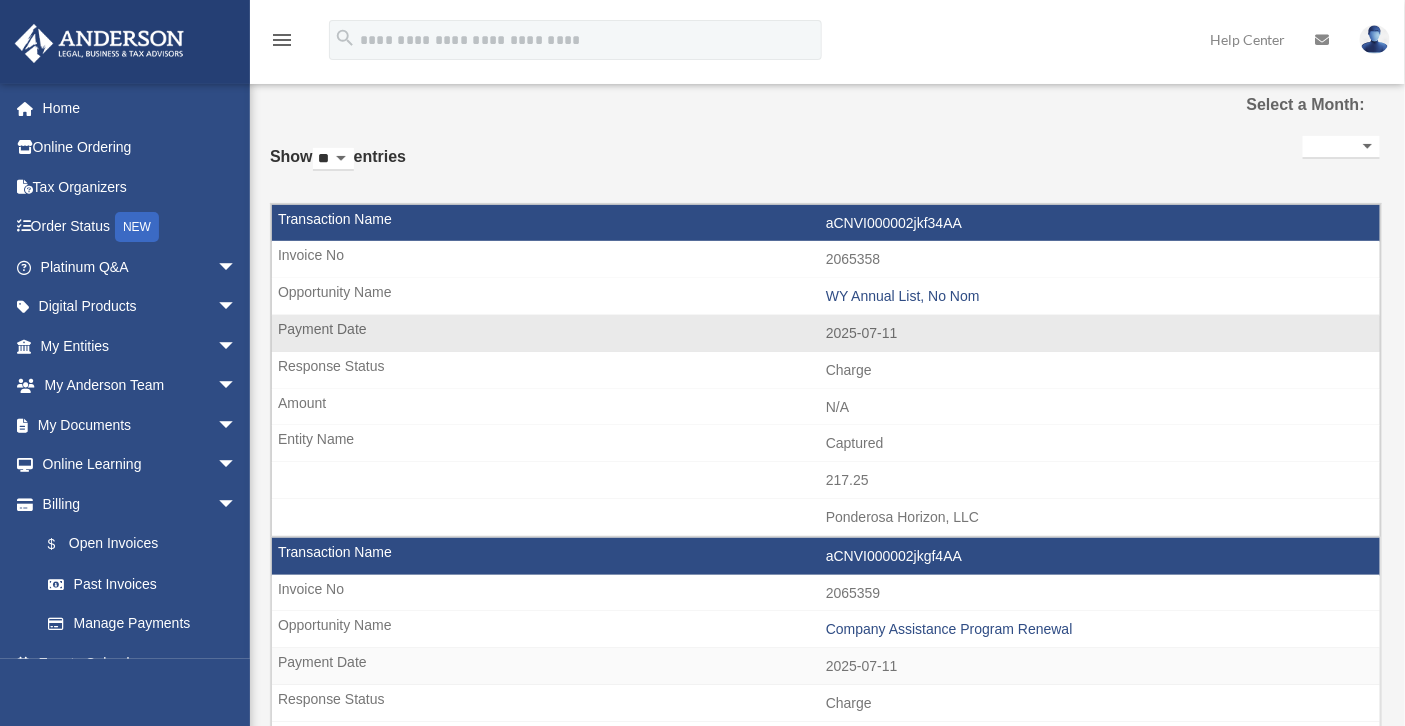 scroll, scrollTop: 0, scrollLeft: 0, axis: both 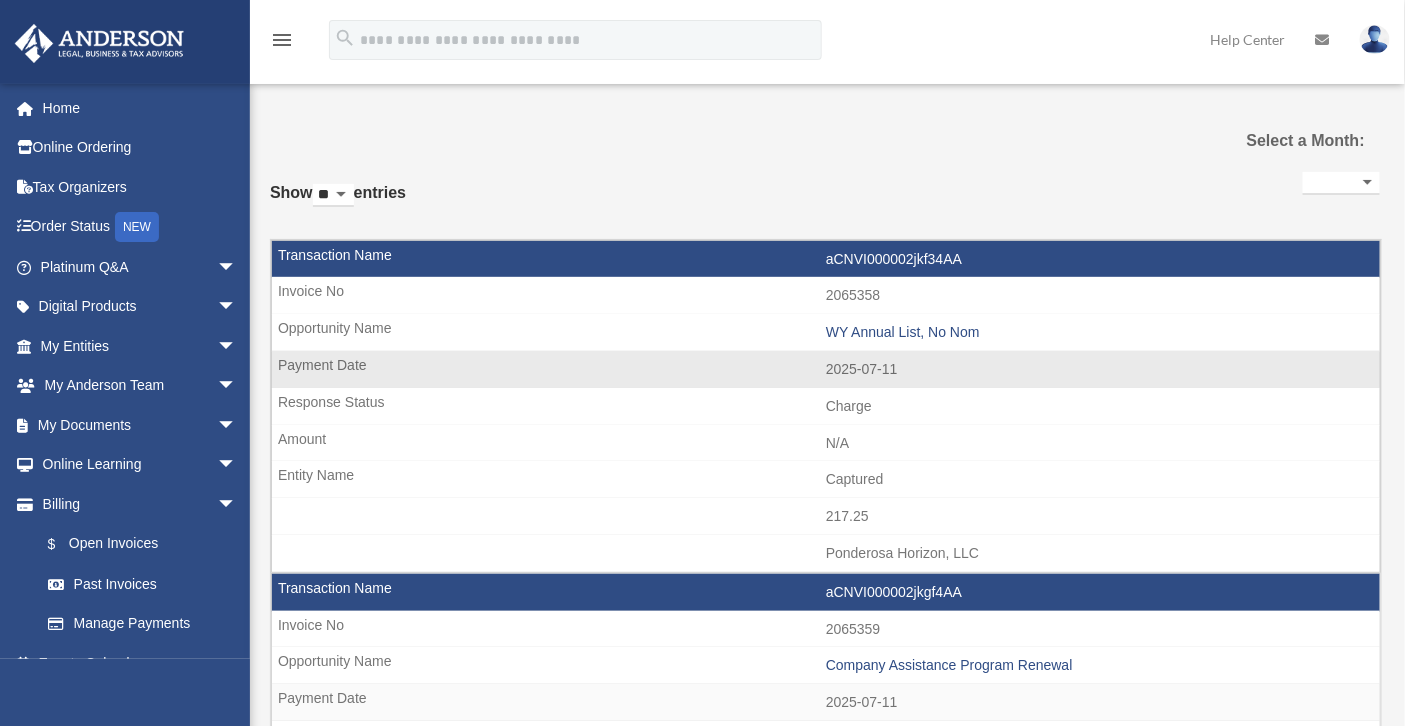 click on "WY Annual List, No Nom" at bounding box center (826, 333) 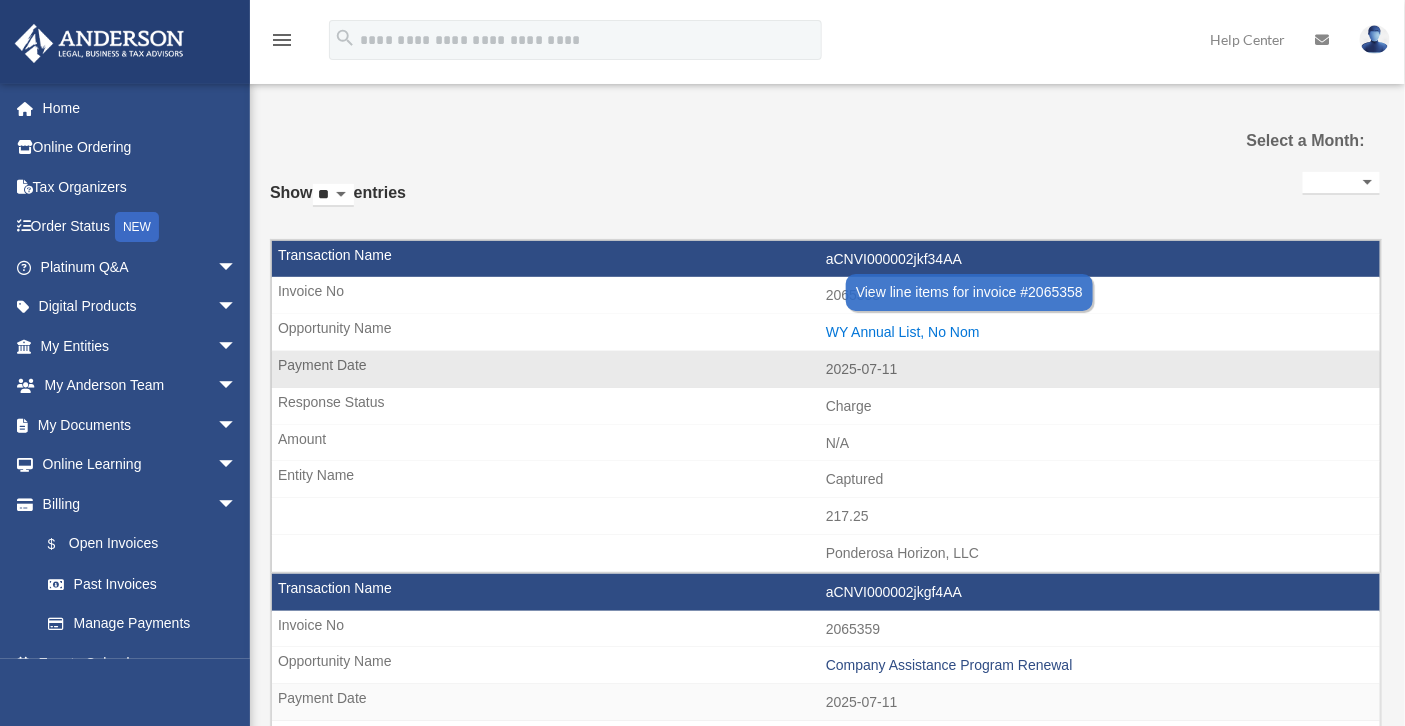 click on "WY Annual List, No Nom" at bounding box center [1098, 332] 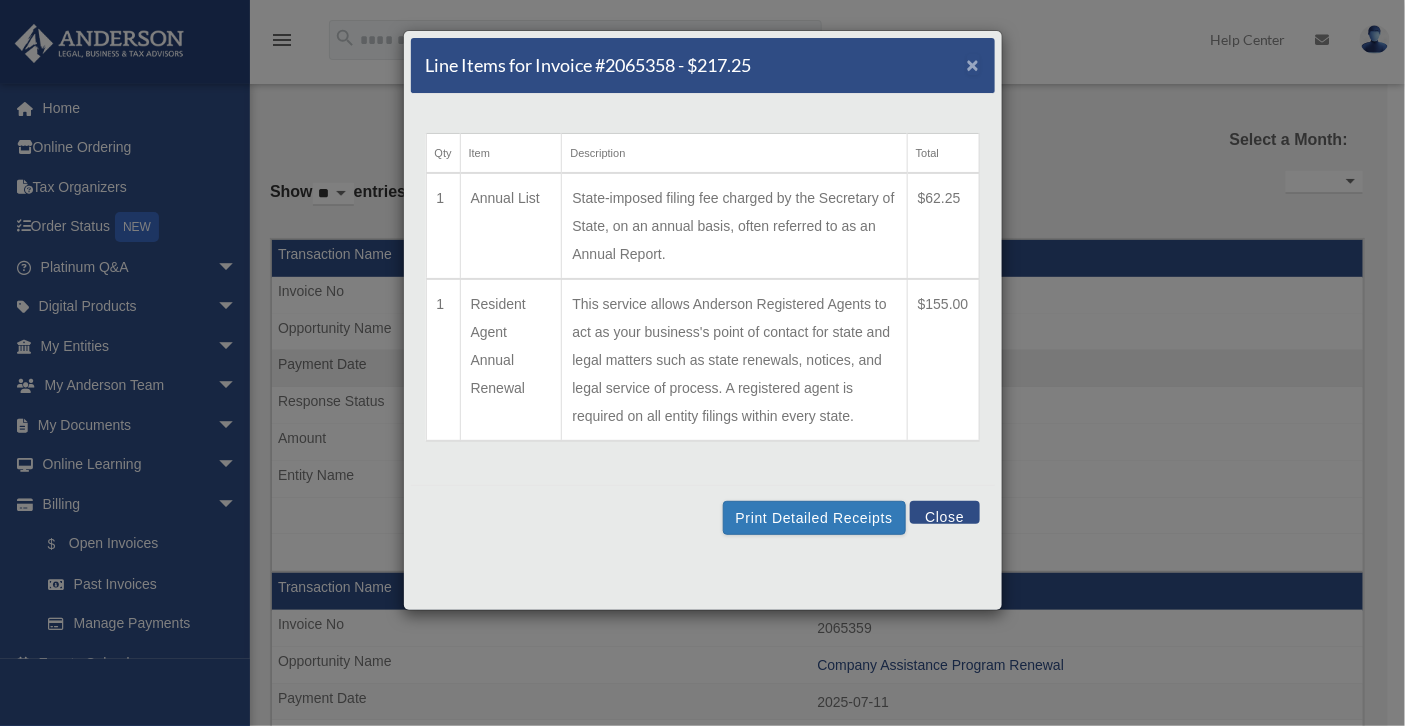 click on "×" at bounding box center (973, 64) 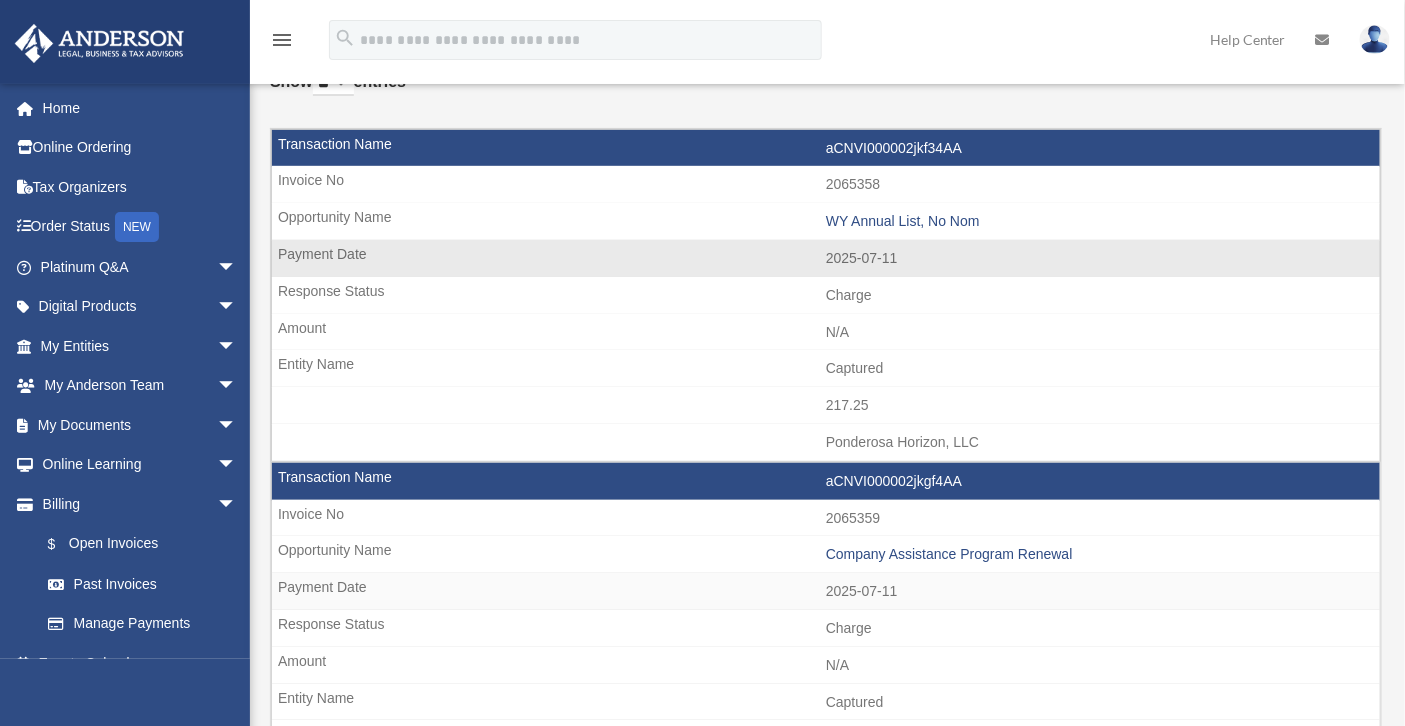 scroll, scrollTop: 116, scrollLeft: 0, axis: vertical 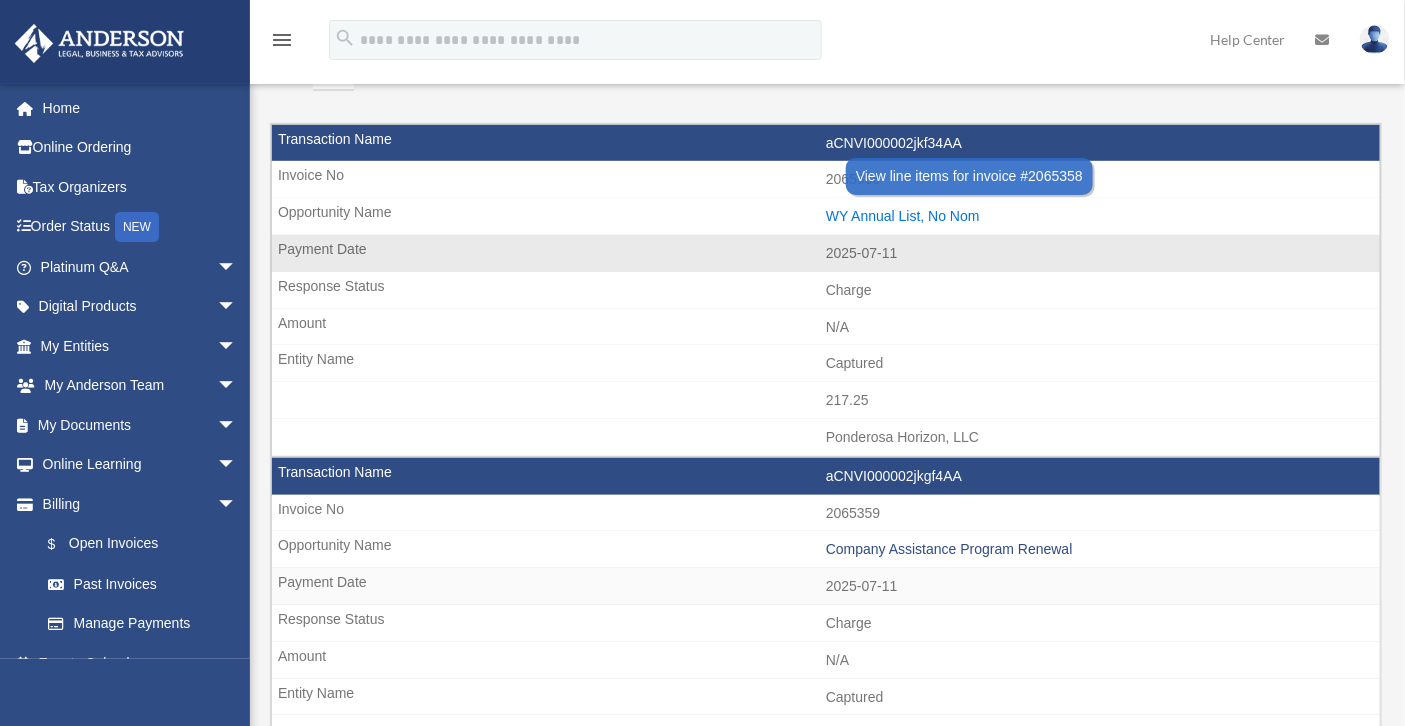 click on "WY Annual List, No Nom" at bounding box center (1098, 216) 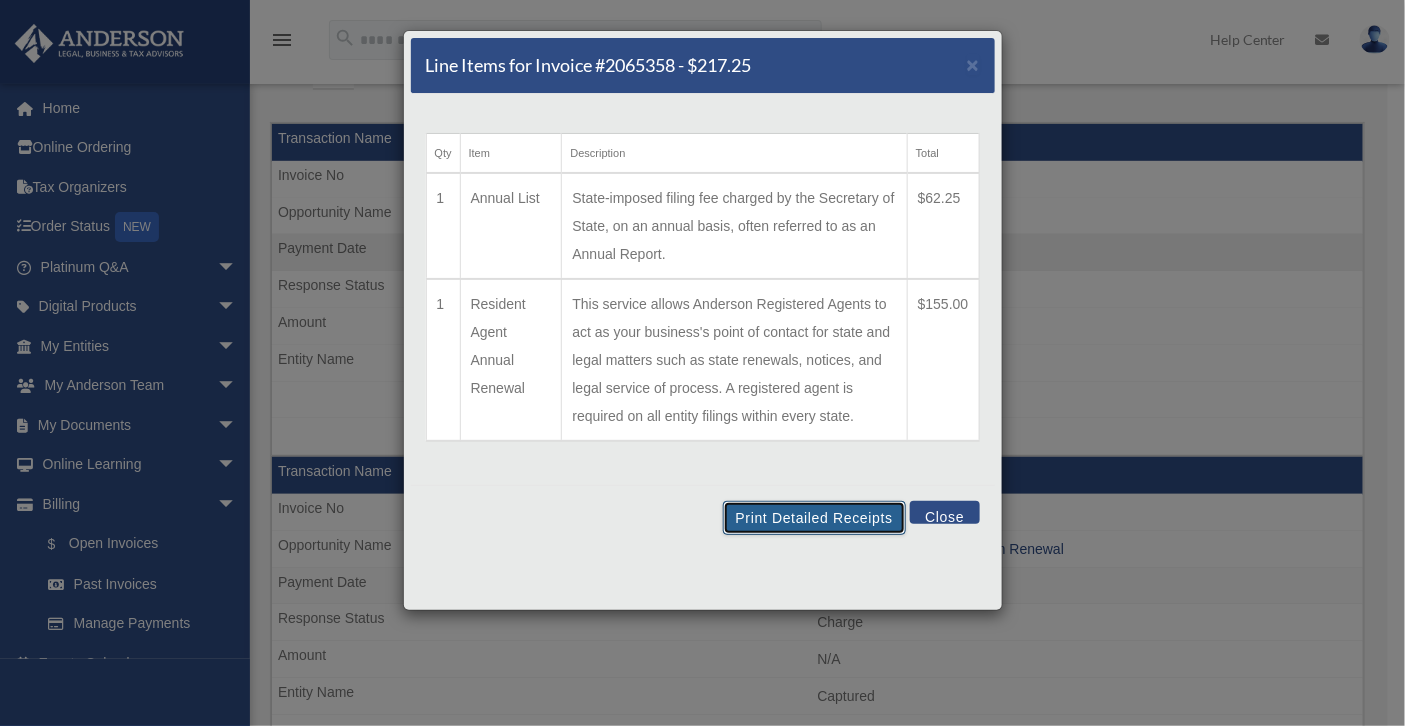 click on "Print Detailed Receipts" at bounding box center [814, 518] 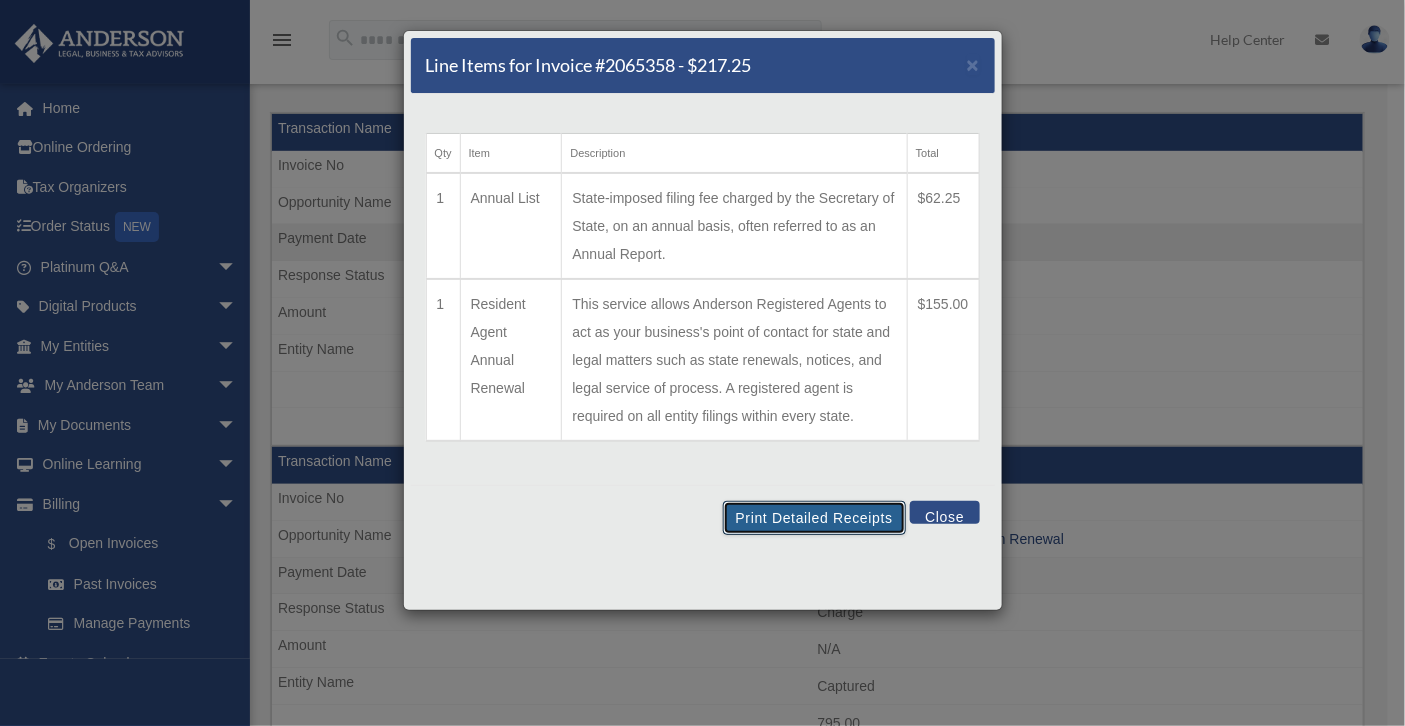 scroll, scrollTop: 127, scrollLeft: 0, axis: vertical 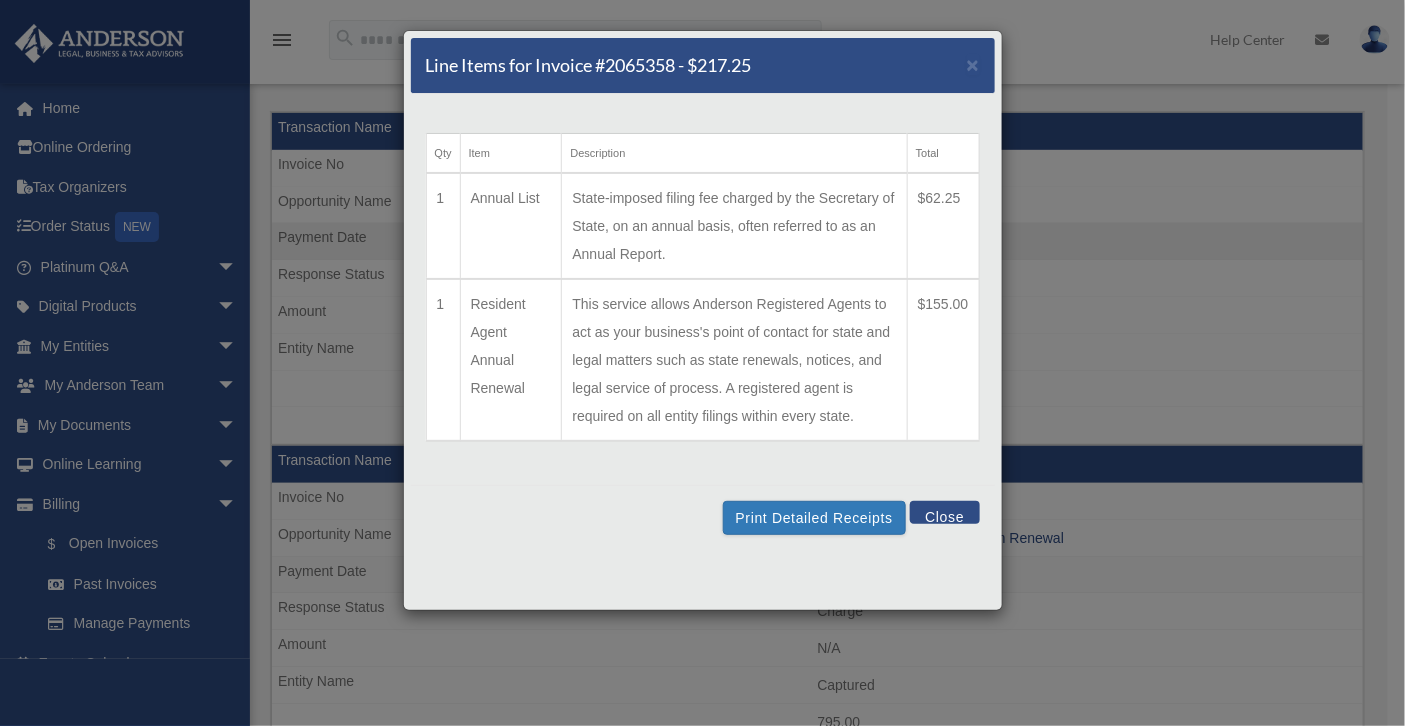 click on "Close" at bounding box center [944, 512] 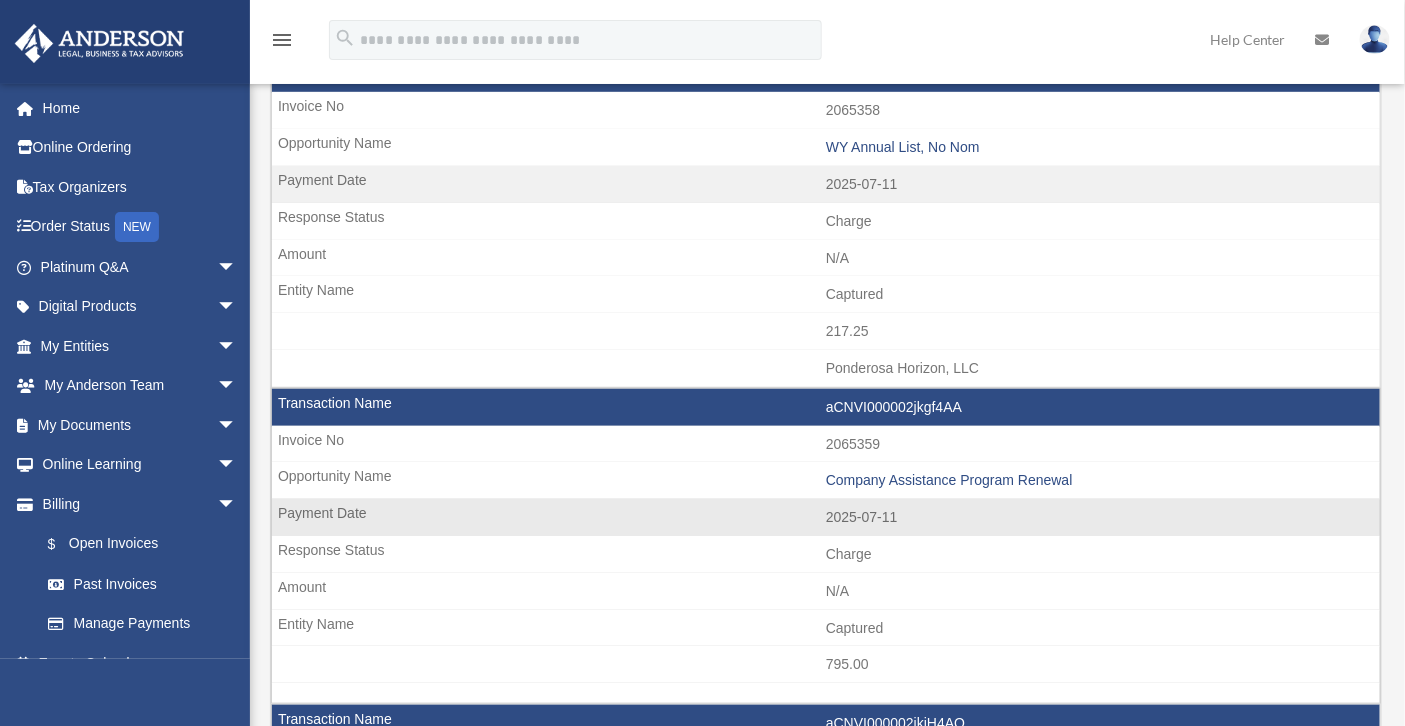 scroll, scrollTop: 188, scrollLeft: 0, axis: vertical 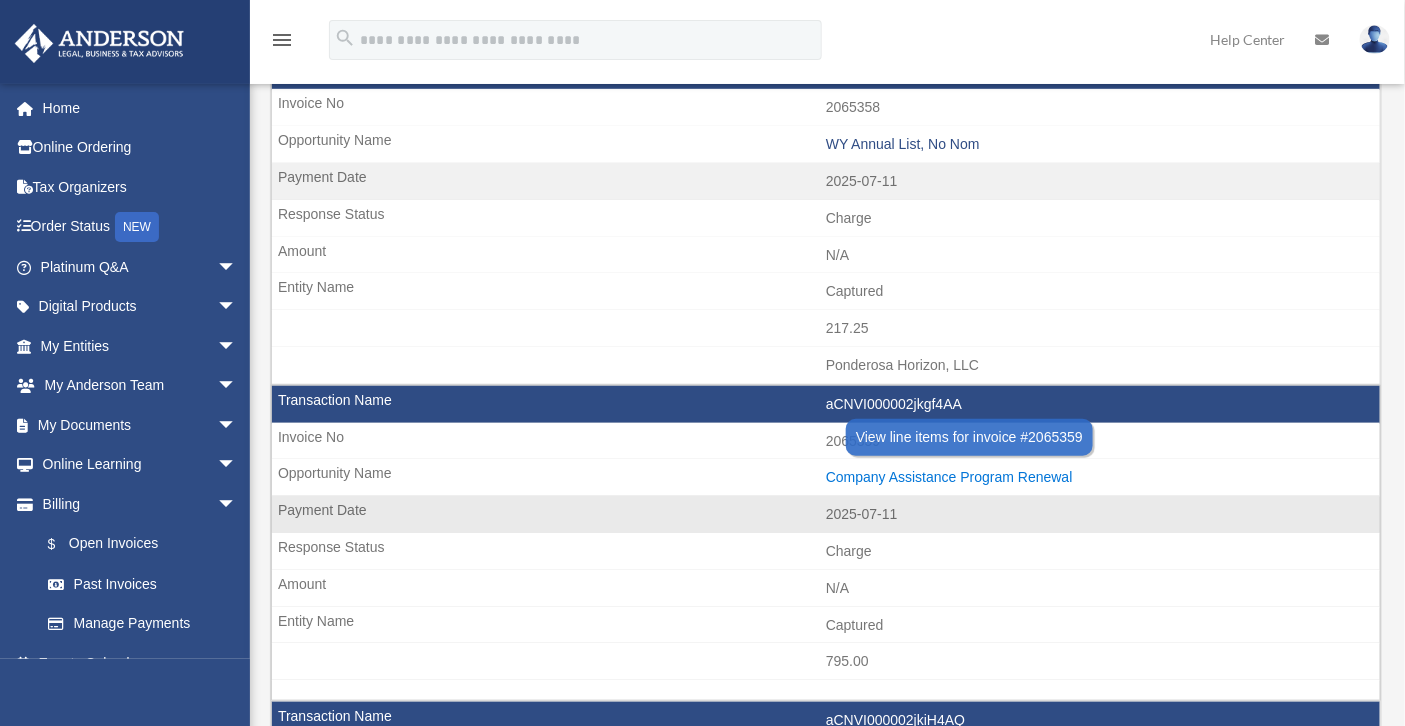 click on "Company Assistance Program Renewal" at bounding box center (1098, 477) 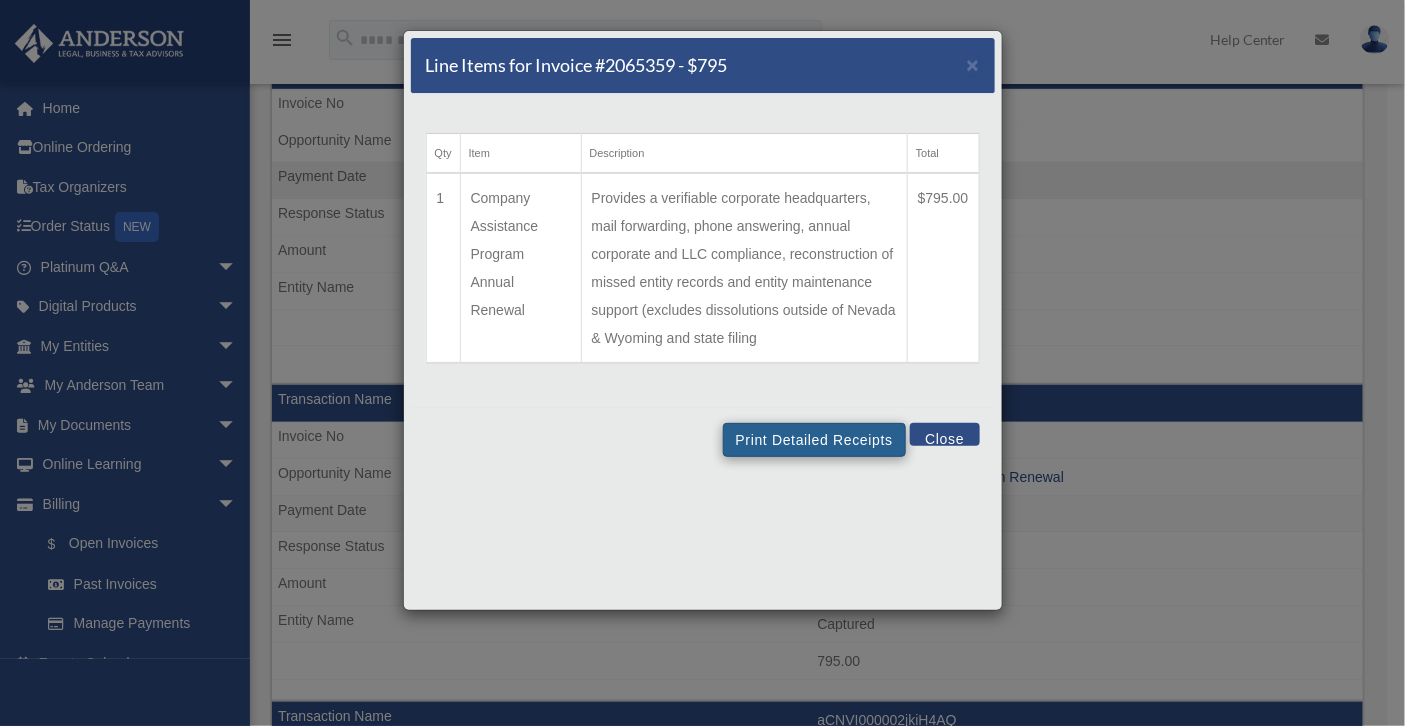 click on "Provides a verifiable corporate headquarters, mail forwarding, phone answering, annual corporate and LLC compliance, reconstruction of missed entity records and entity maintenance support (excludes dissolutions outside of Nevada & Wyoming and state filing" at bounding box center (744, 268) 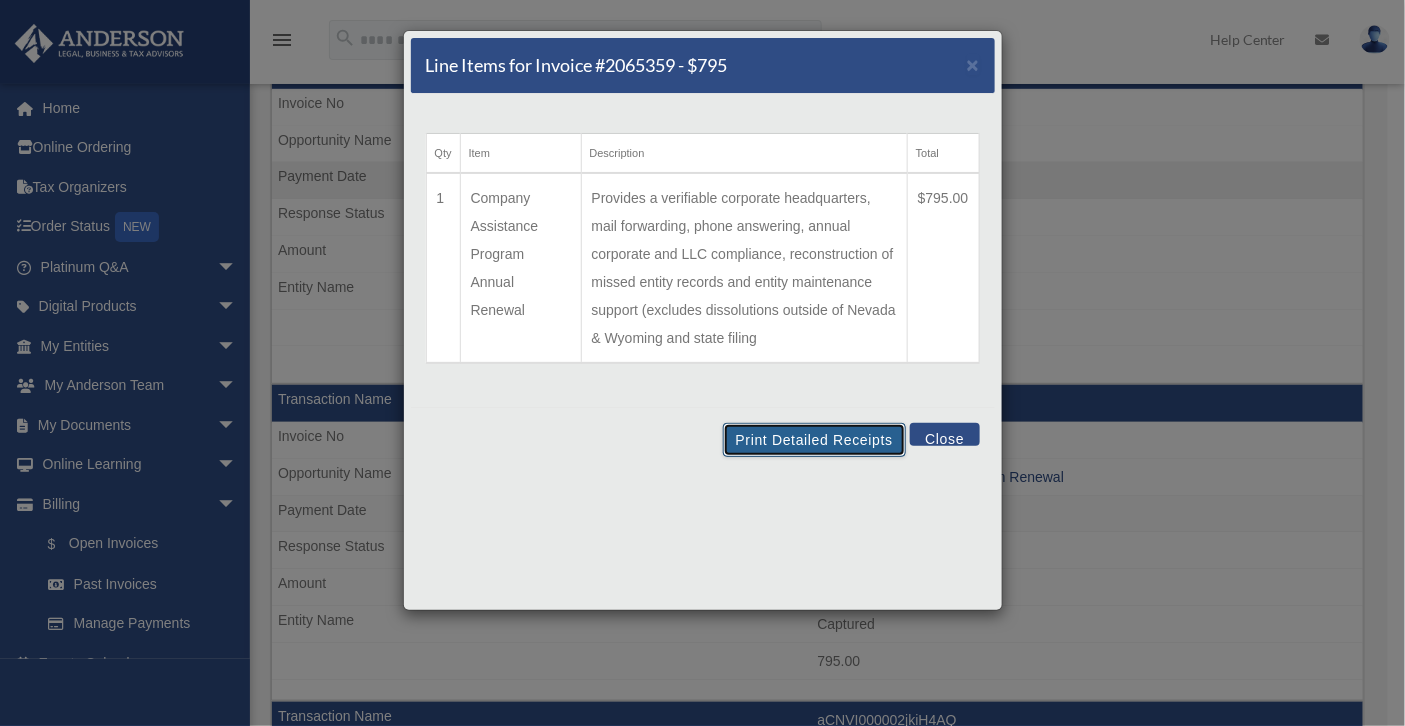 click on "Print Detailed Receipts" at bounding box center (814, 440) 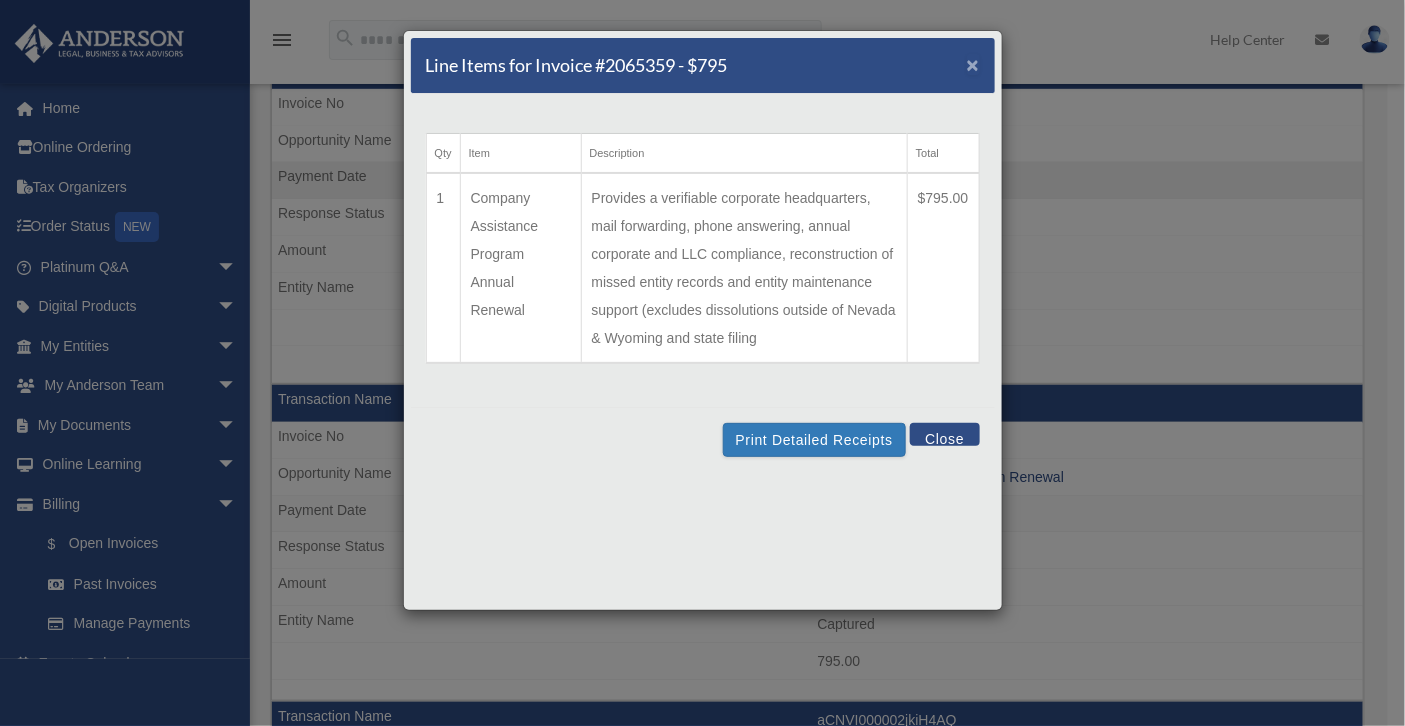 click on "×" at bounding box center [973, 64] 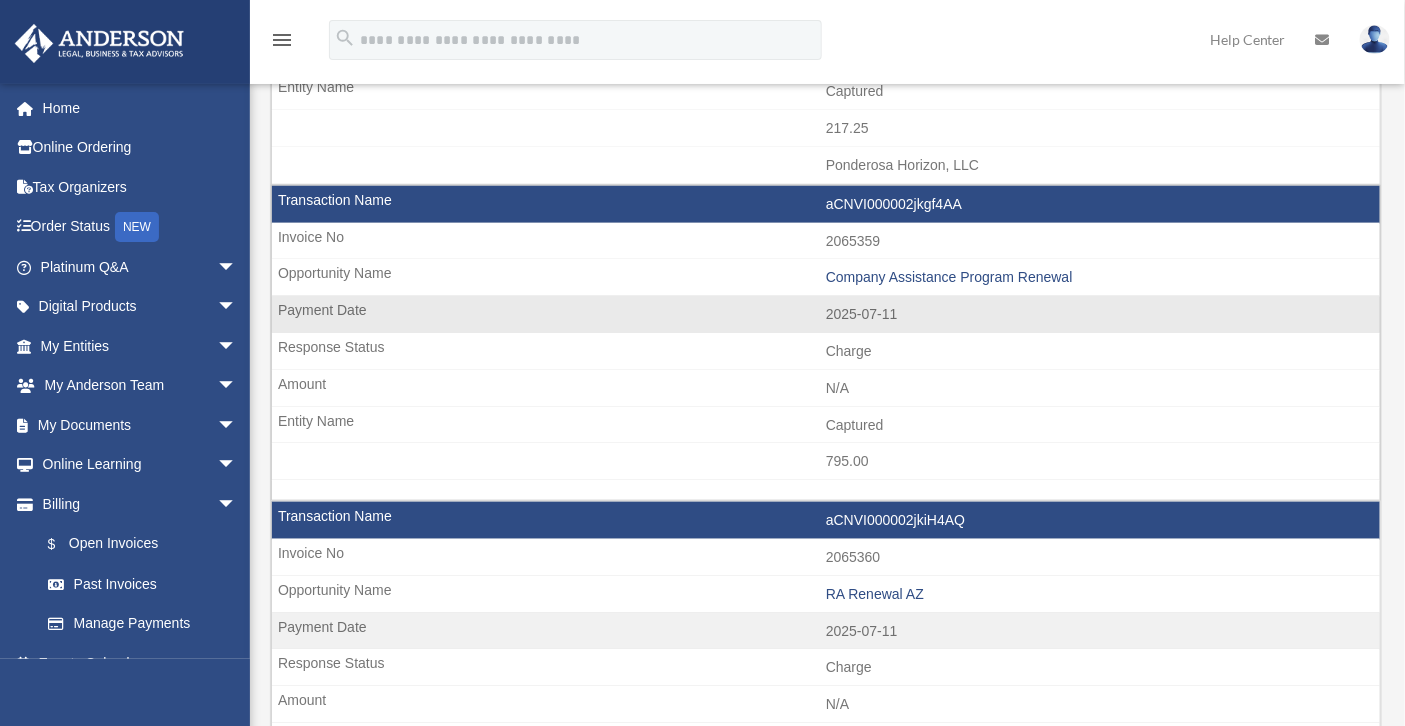 scroll, scrollTop: 687, scrollLeft: 0, axis: vertical 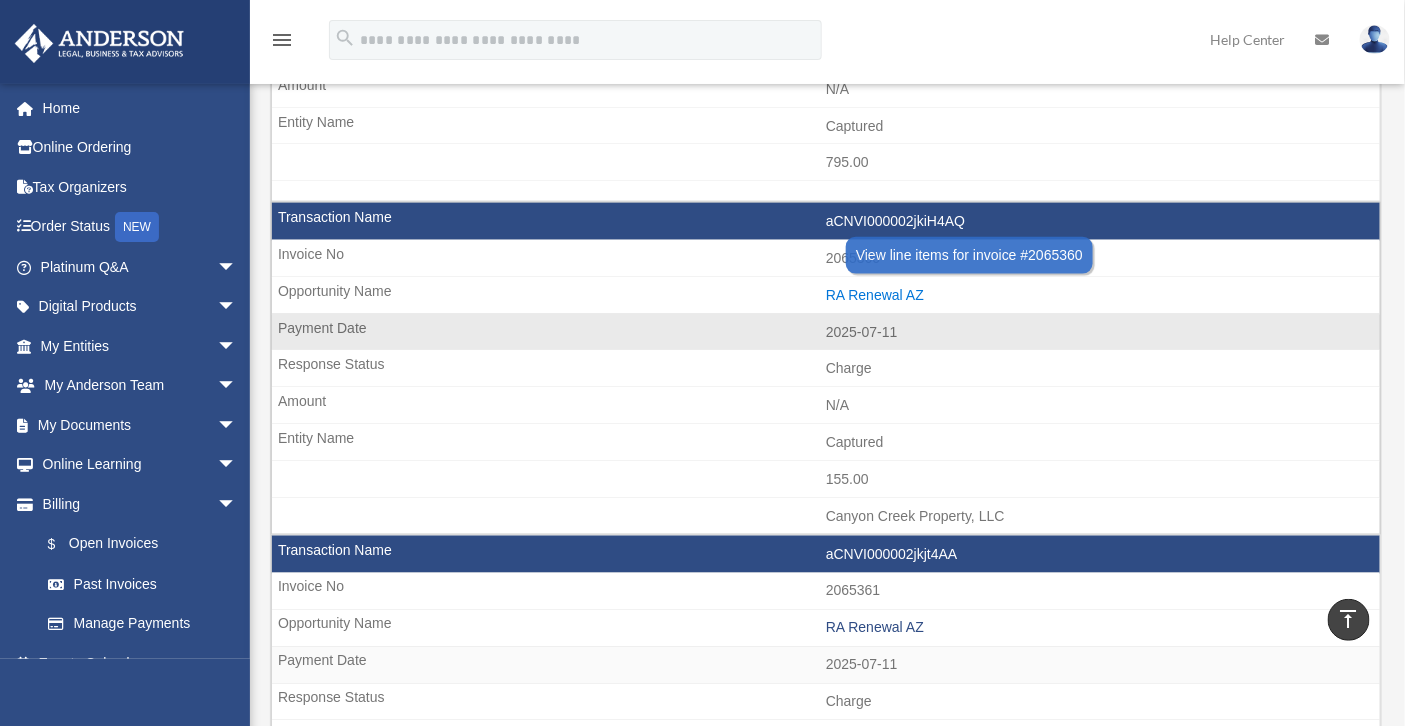 click on "RA Renewal AZ" at bounding box center [1098, 295] 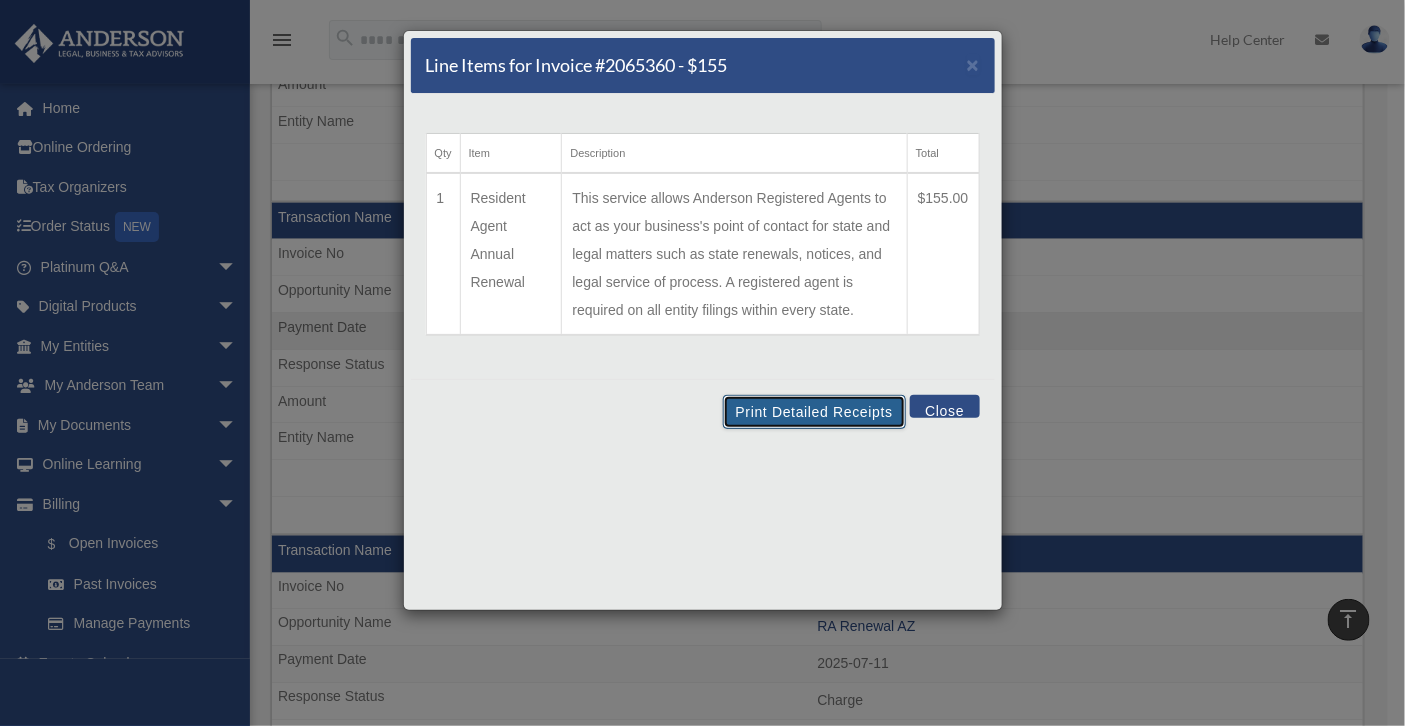 click on "Print Detailed Receipts" at bounding box center [814, 412] 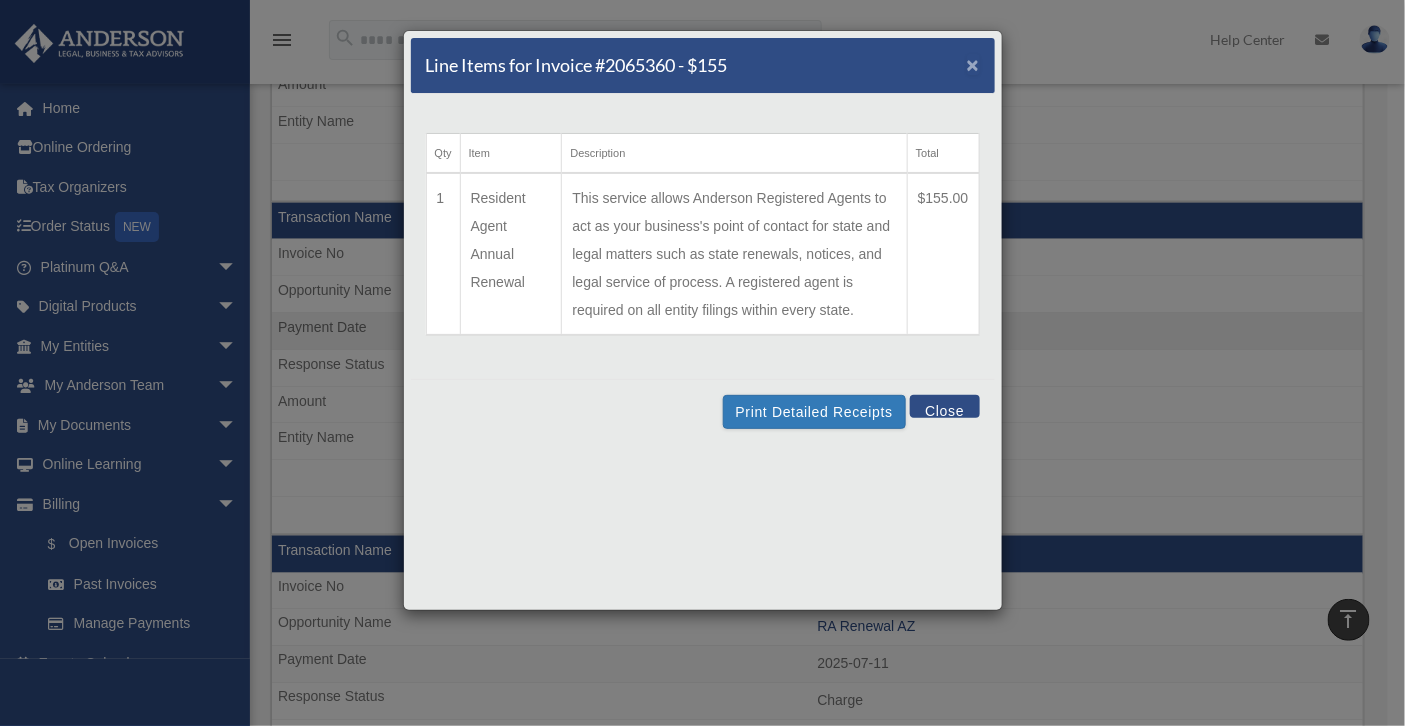 click on "×" at bounding box center [973, 64] 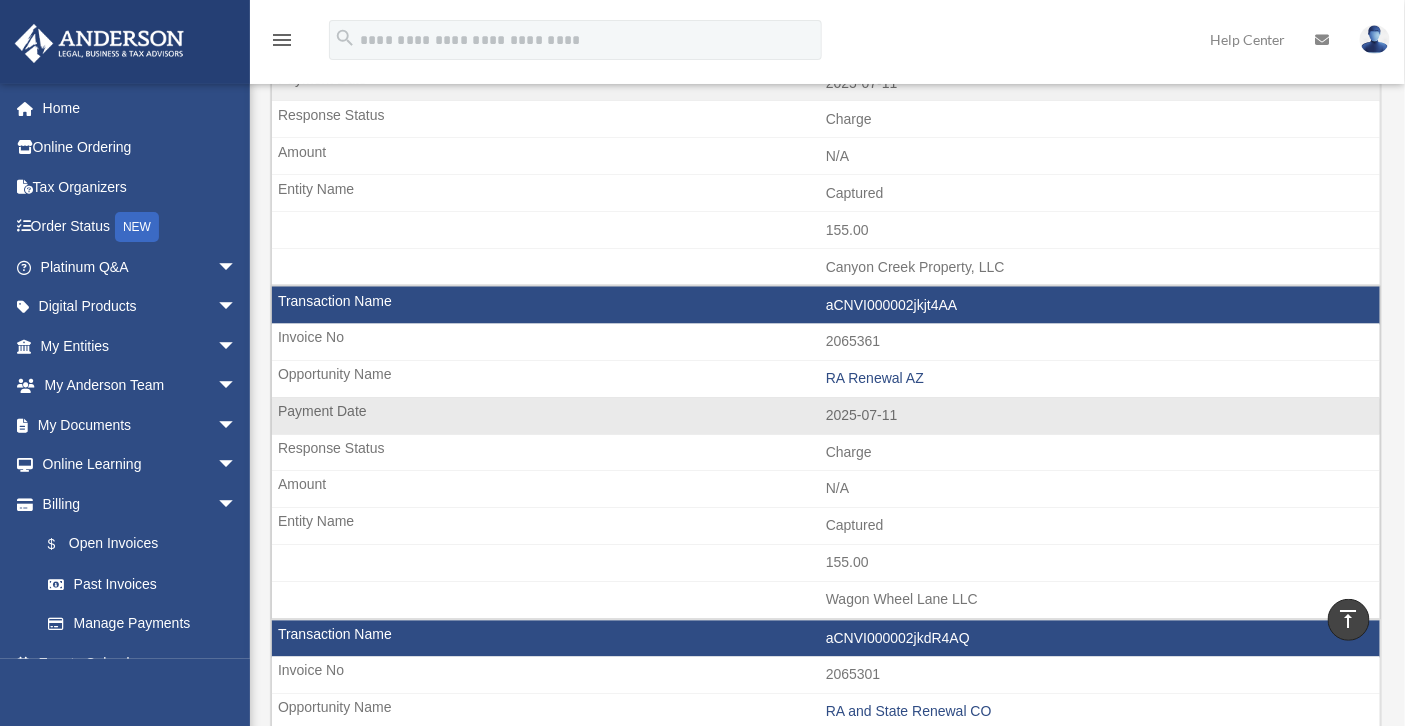 scroll, scrollTop: 937, scrollLeft: 0, axis: vertical 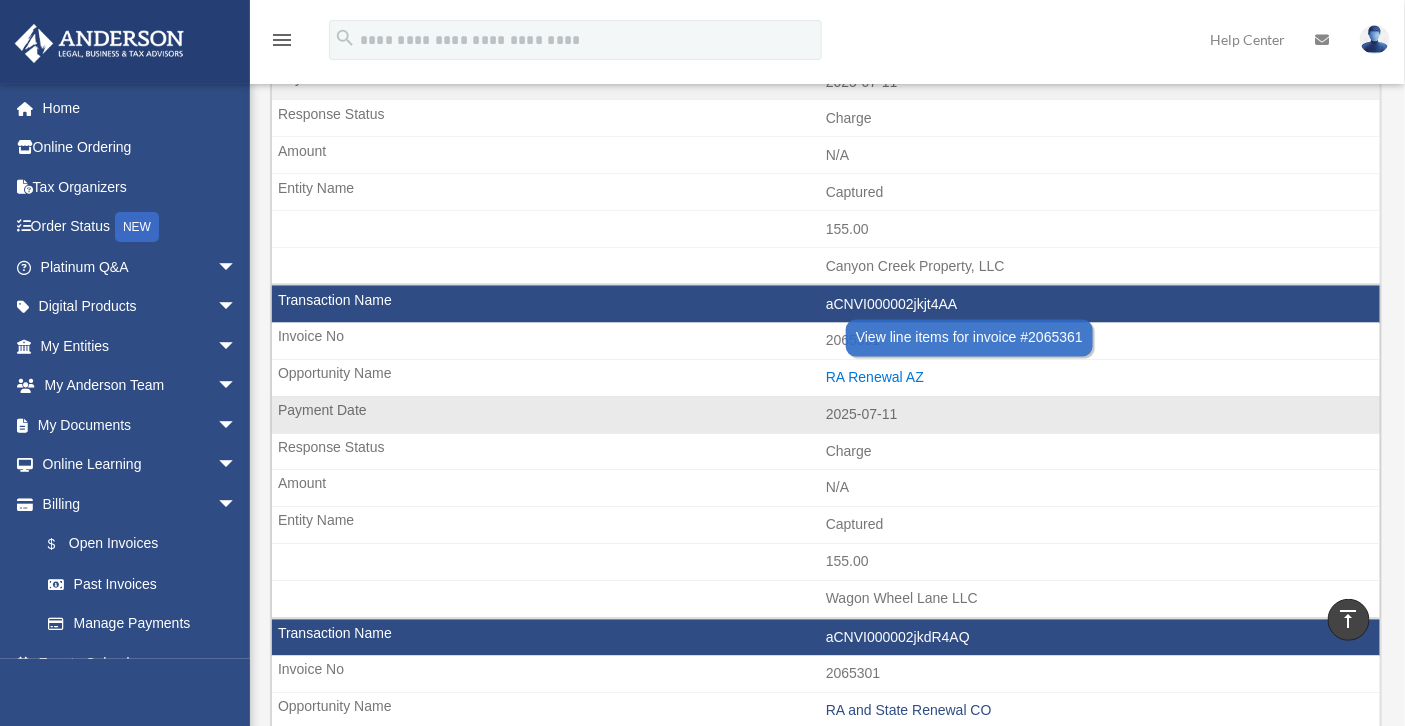 click on "RA Renewal AZ" at bounding box center (1098, 378) 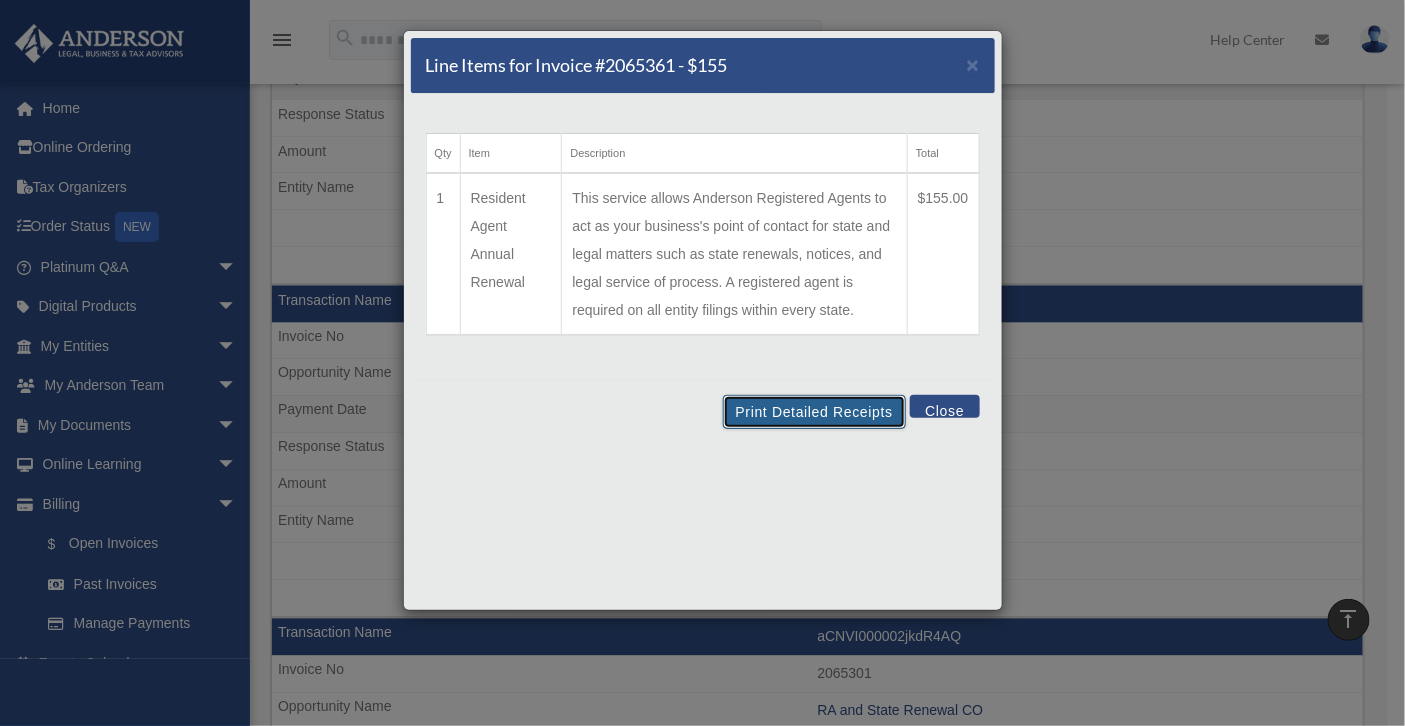 click on "Print Detailed Receipts" at bounding box center [814, 412] 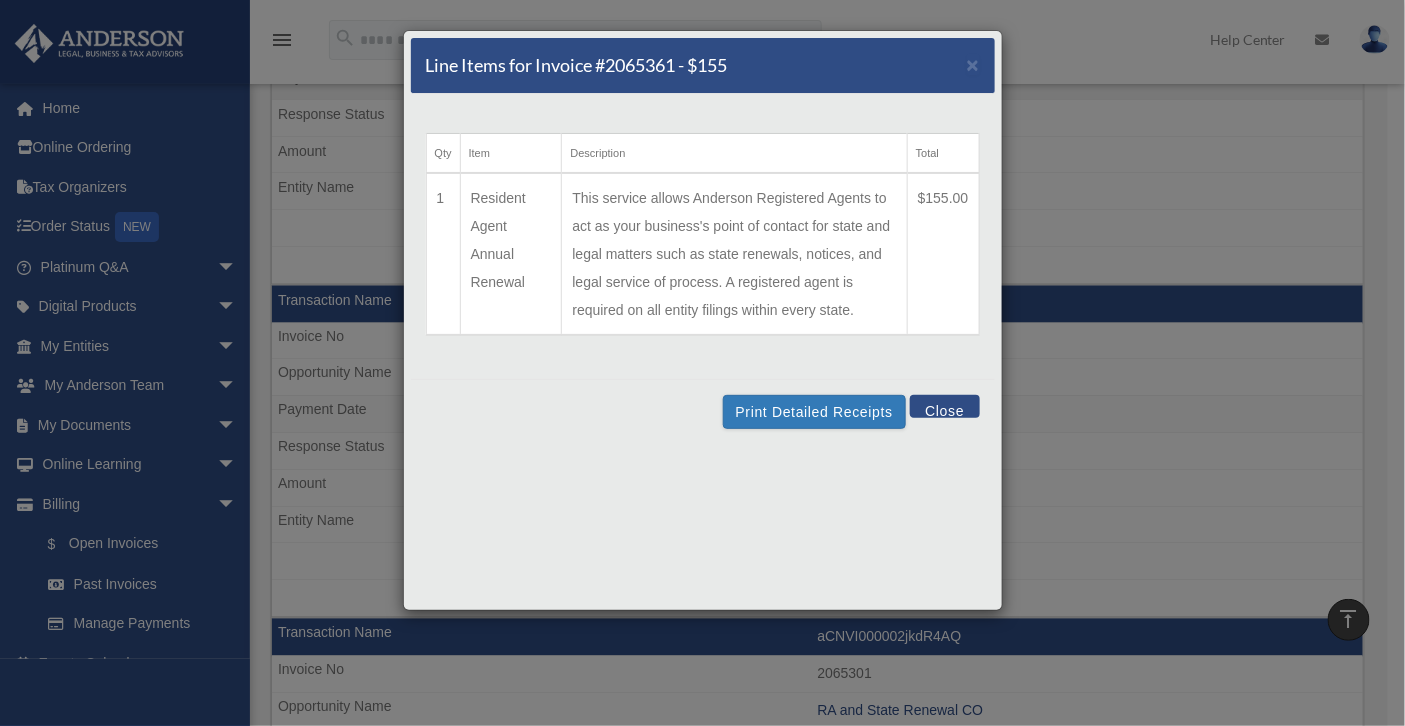 click on "Close" at bounding box center (944, 406) 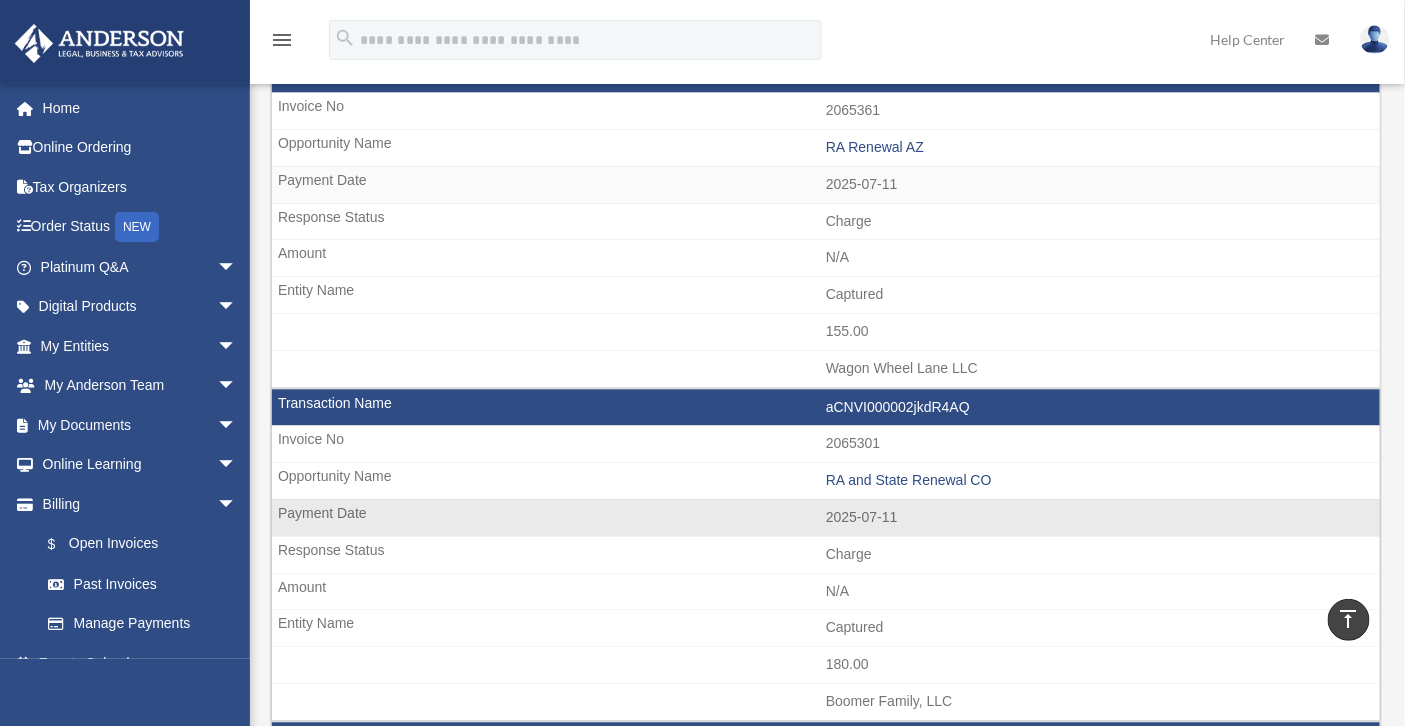 scroll, scrollTop: 1312, scrollLeft: 0, axis: vertical 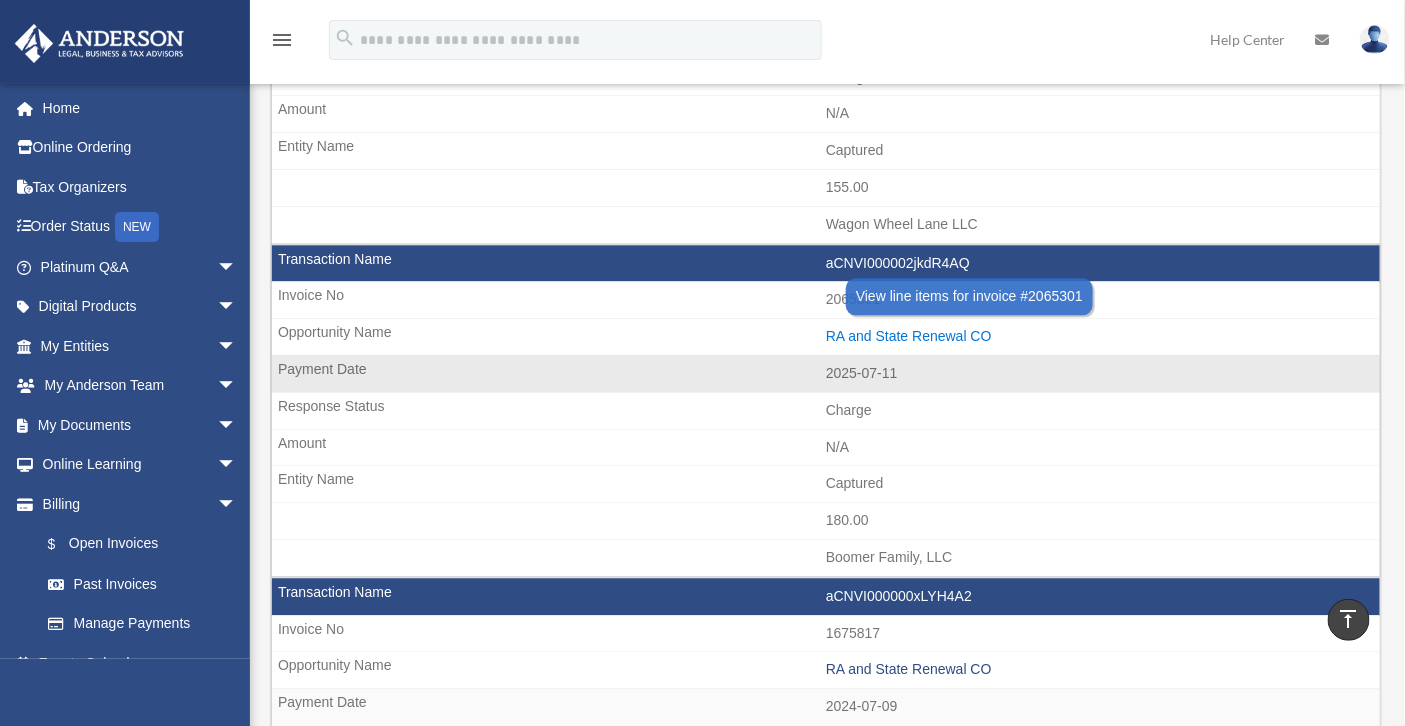 click on "RA and State Renewal CO" at bounding box center [1098, 336] 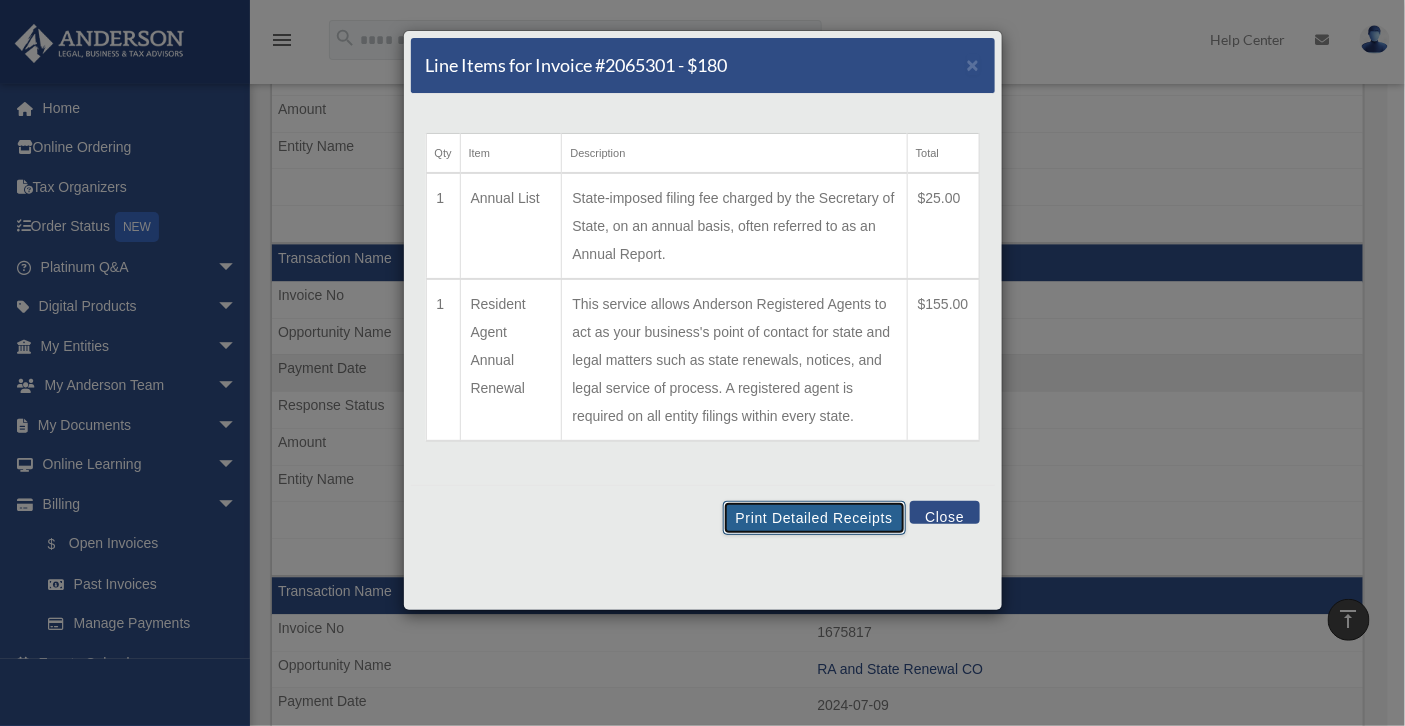 click on "Print Detailed Receipts" at bounding box center [814, 518] 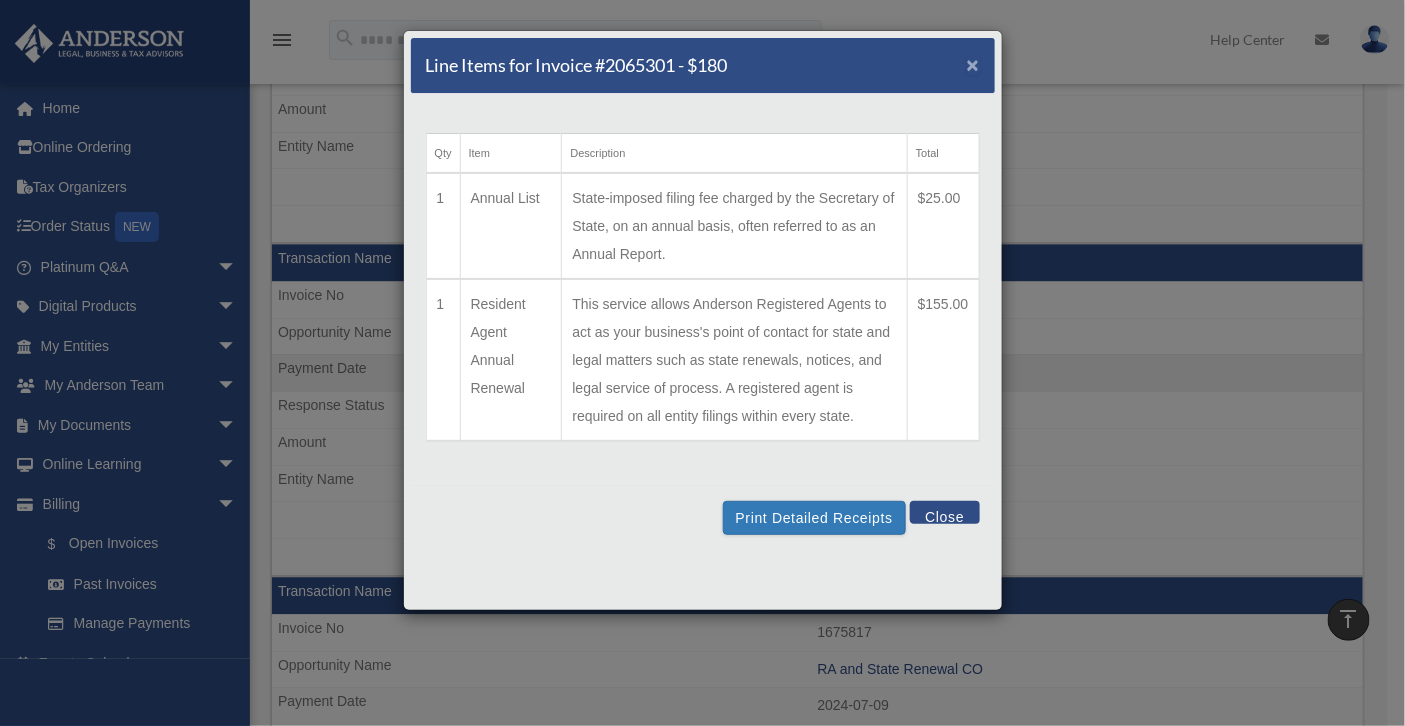 click on "×" at bounding box center [973, 64] 